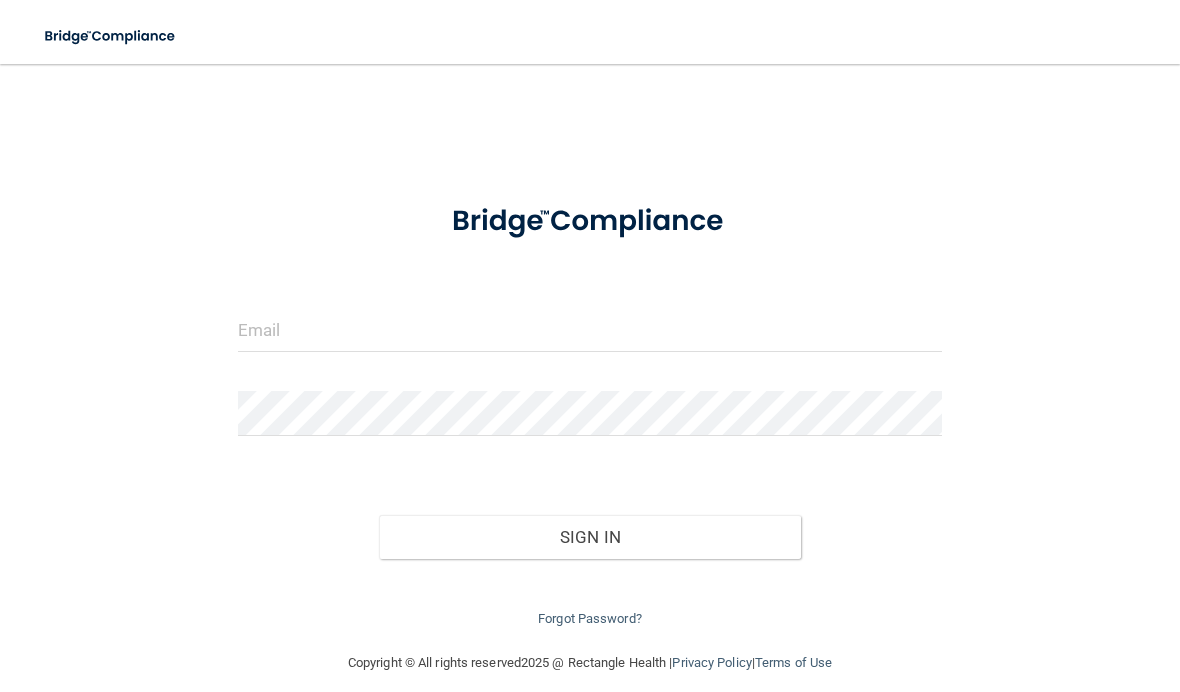 scroll, scrollTop: 0, scrollLeft: 0, axis: both 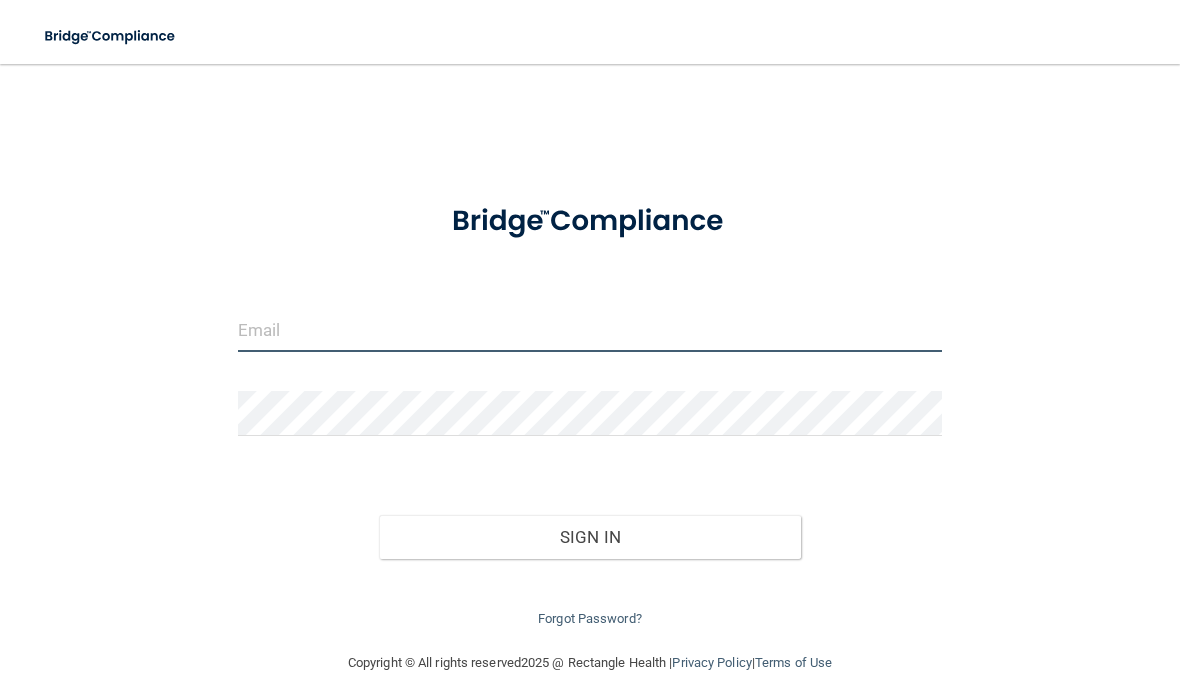 click at bounding box center [590, 329] 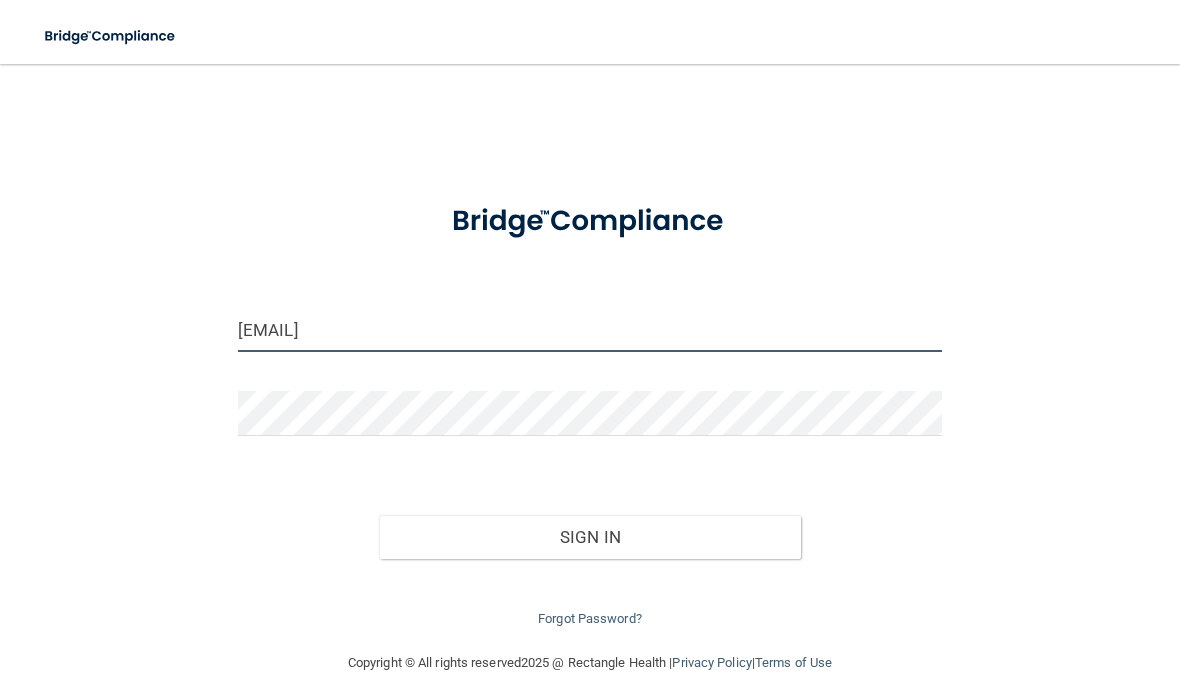 type on "[EMAIL]" 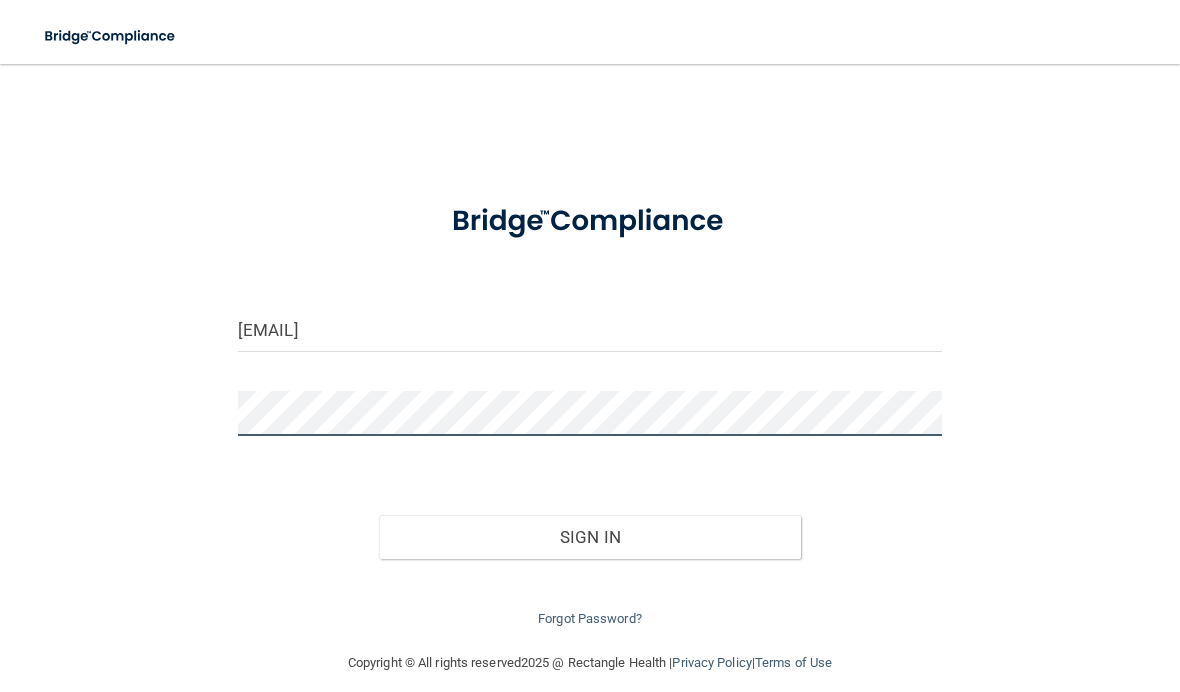 click on "Sign In" at bounding box center (590, 537) 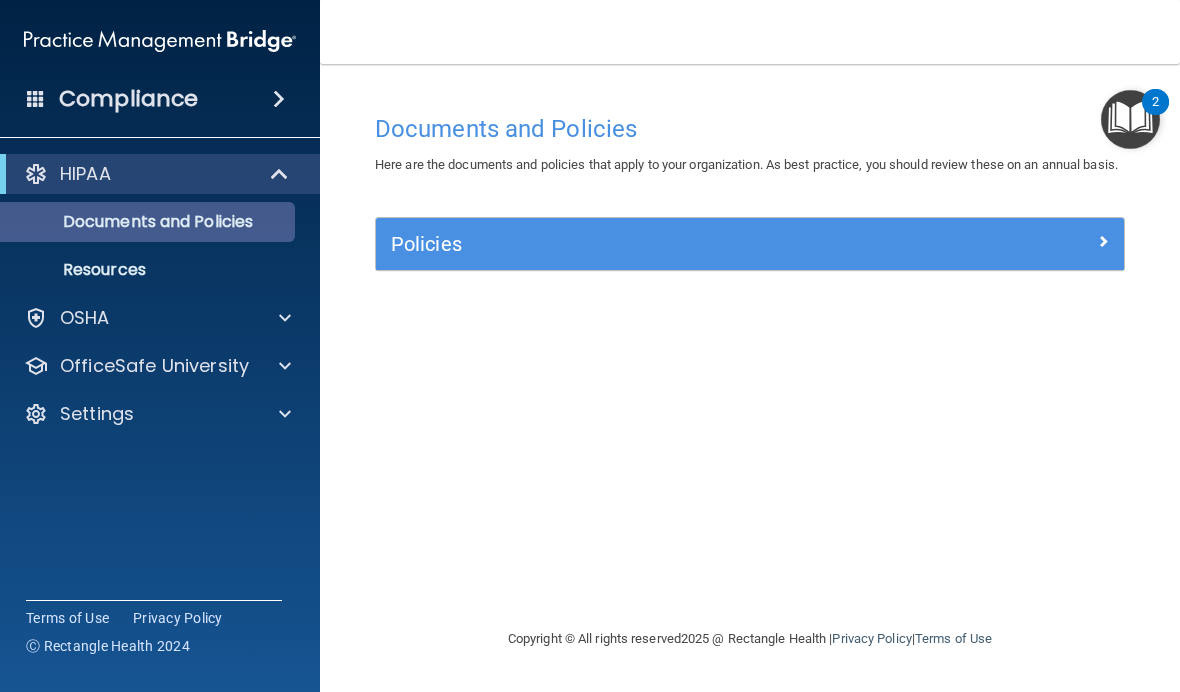 click on "Documents and Policies" at bounding box center (149, 222) 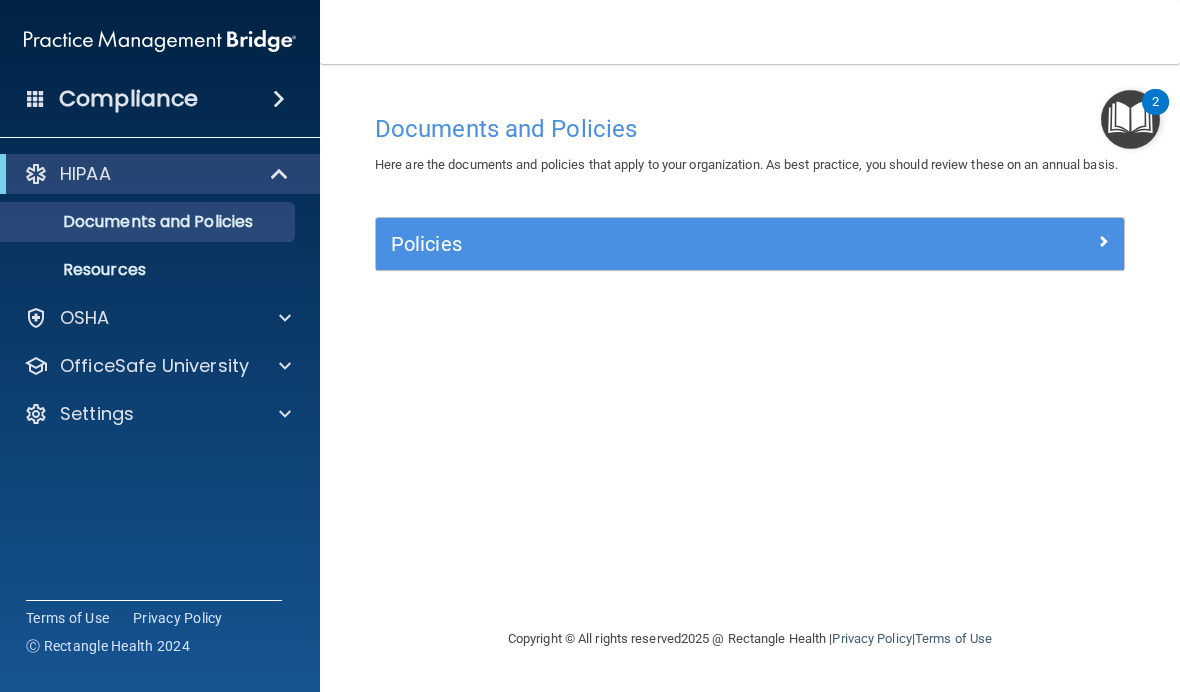 click on "Policies" at bounding box center (656, 244) 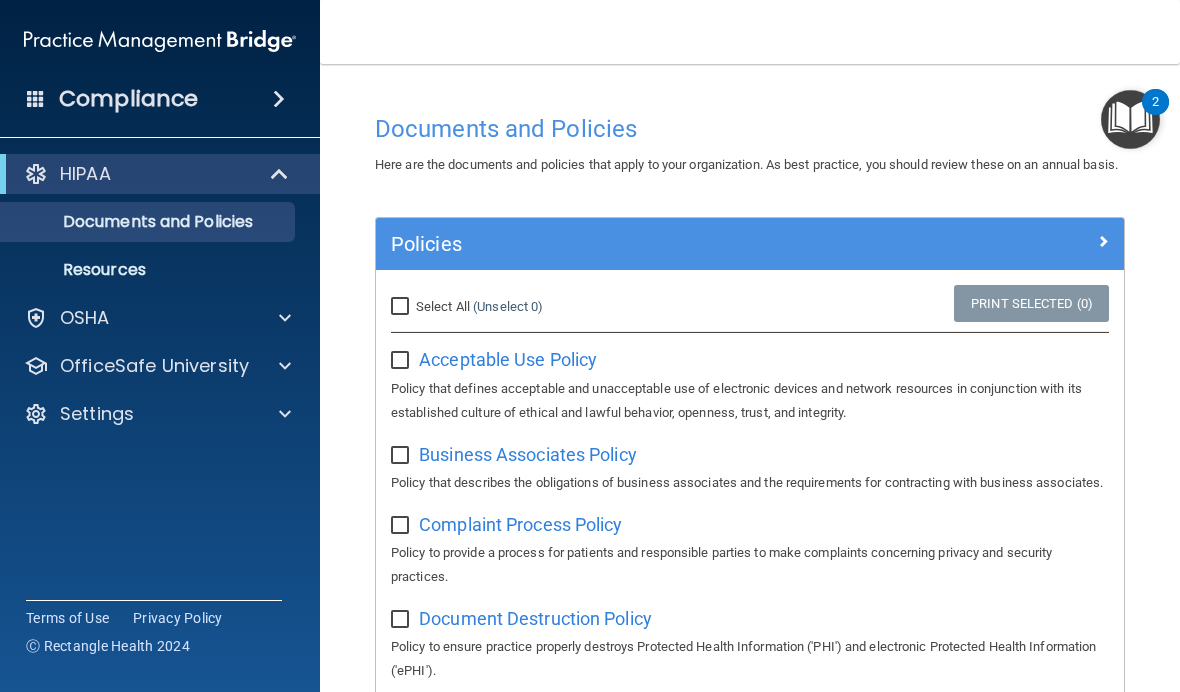 scroll, scrollTop: 61, scrollLeft: 0, axis: vertical 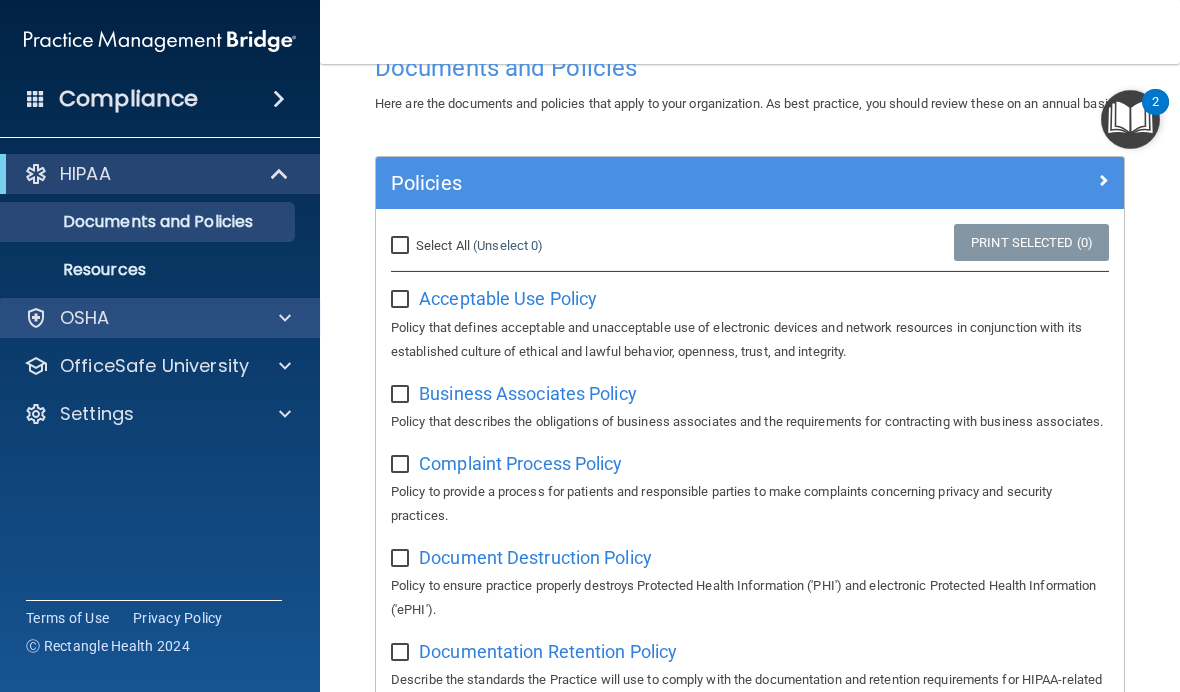 click at bounding box center (285, 318) 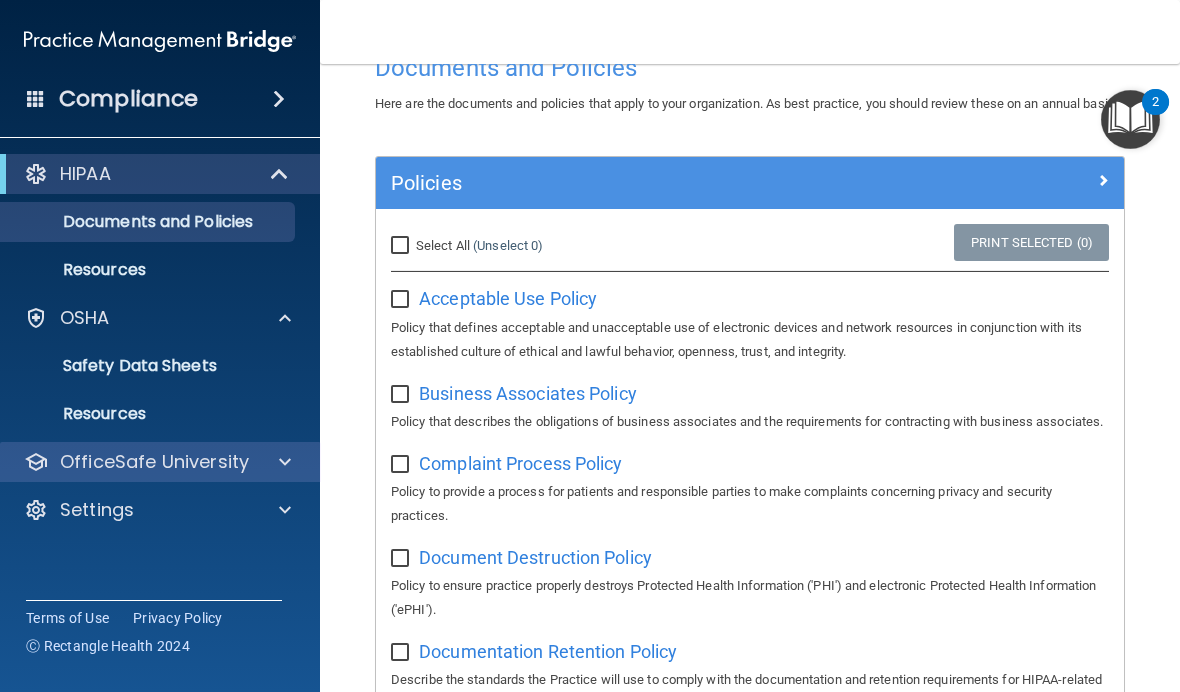 click at bounding box center [285, 462] 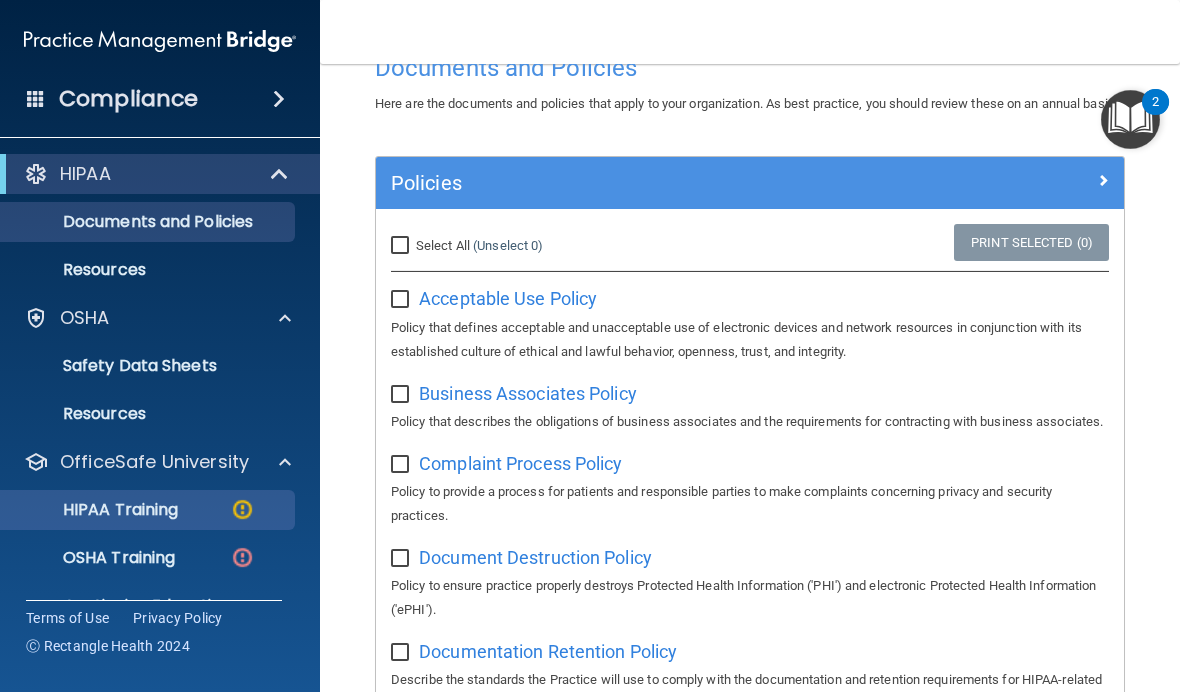 click at bounding box center (242, 509) 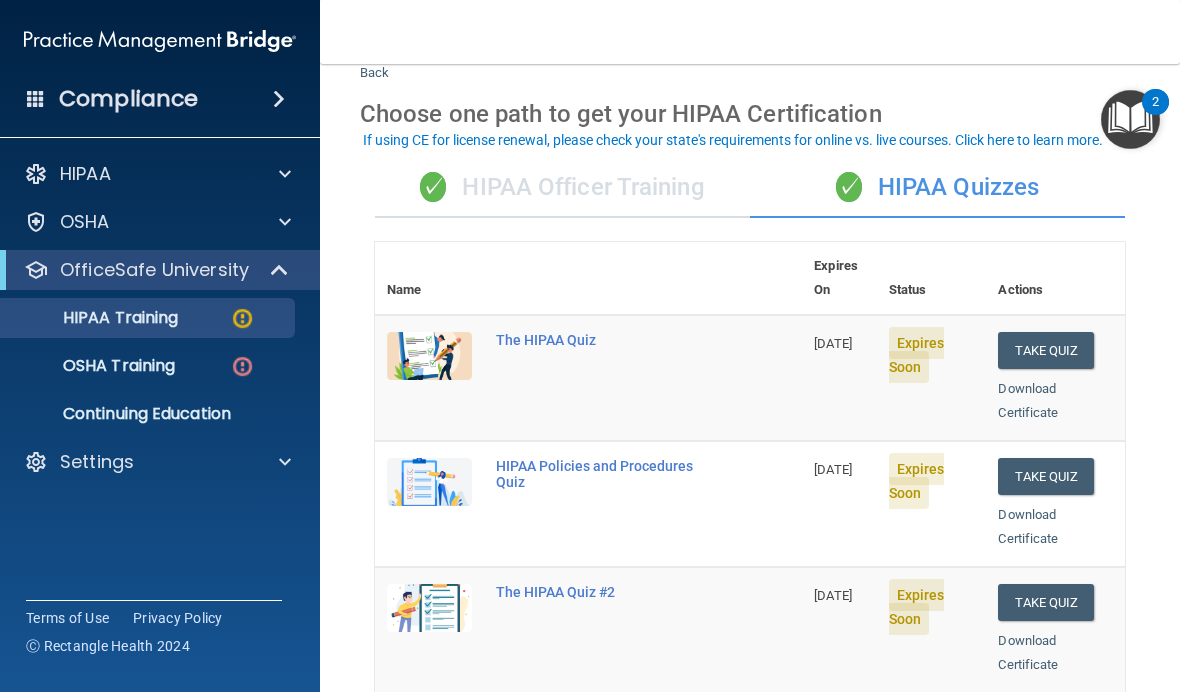 click on "✓   HIPAA Officer Training" at bounding box center [562, 188] 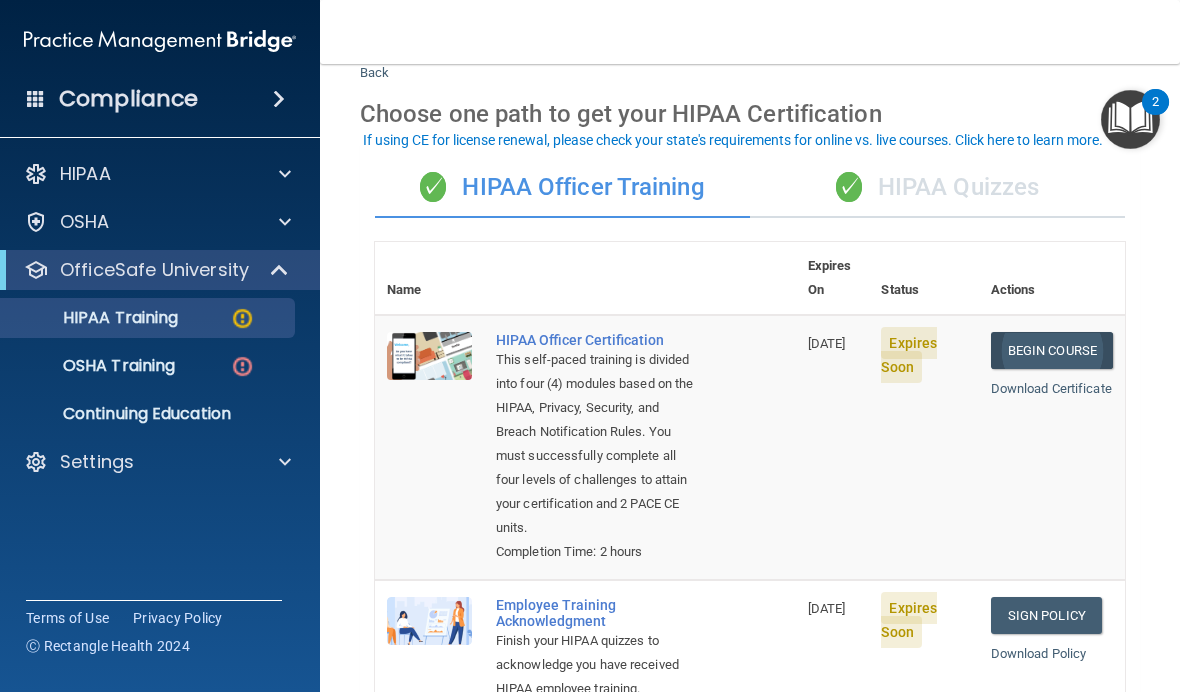 click on "Begin Course" at bounding box center (1052, 350) 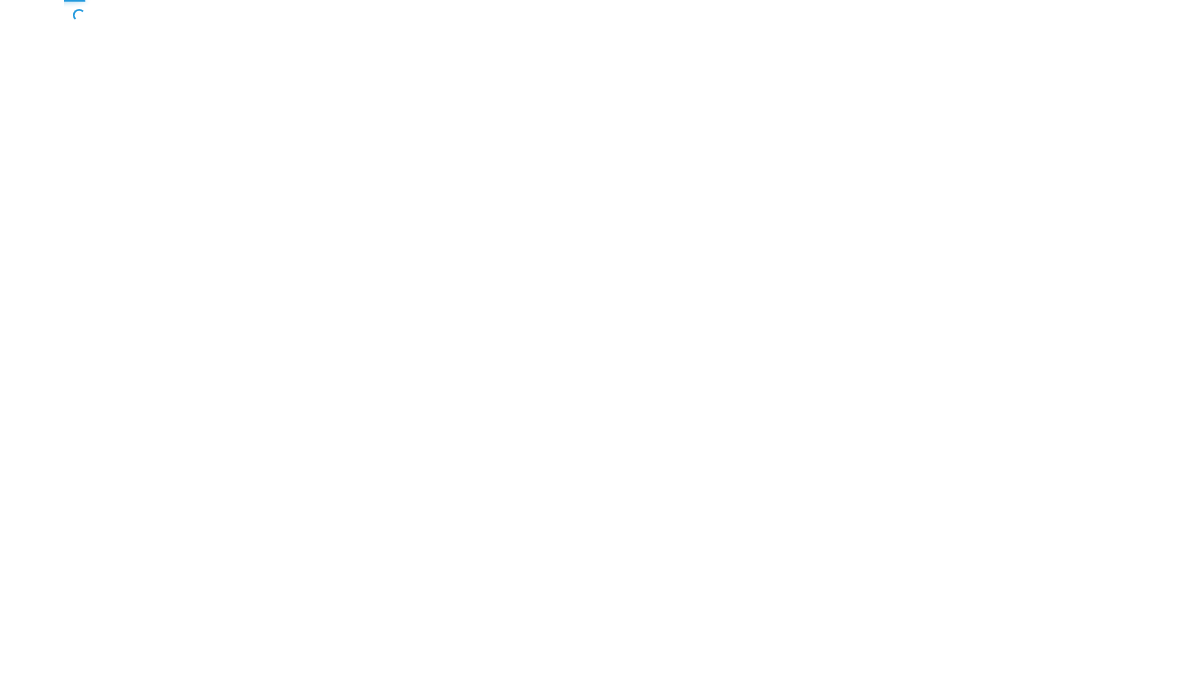 scroll, scrollTop: 0, scrollLeft: 0, axis: both 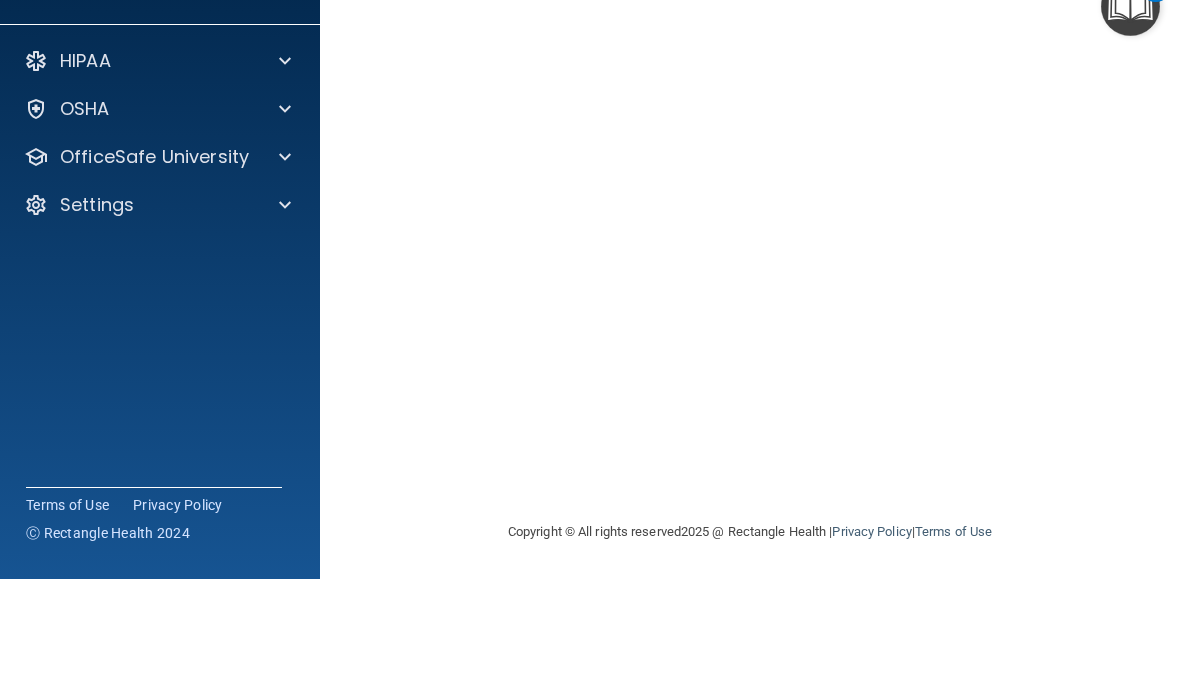 click on "Copyright © All rights reserved  2025 @ Rectangle Health |  Privacy Policy  |  Terms of Use" at bounding box center [750, 645] 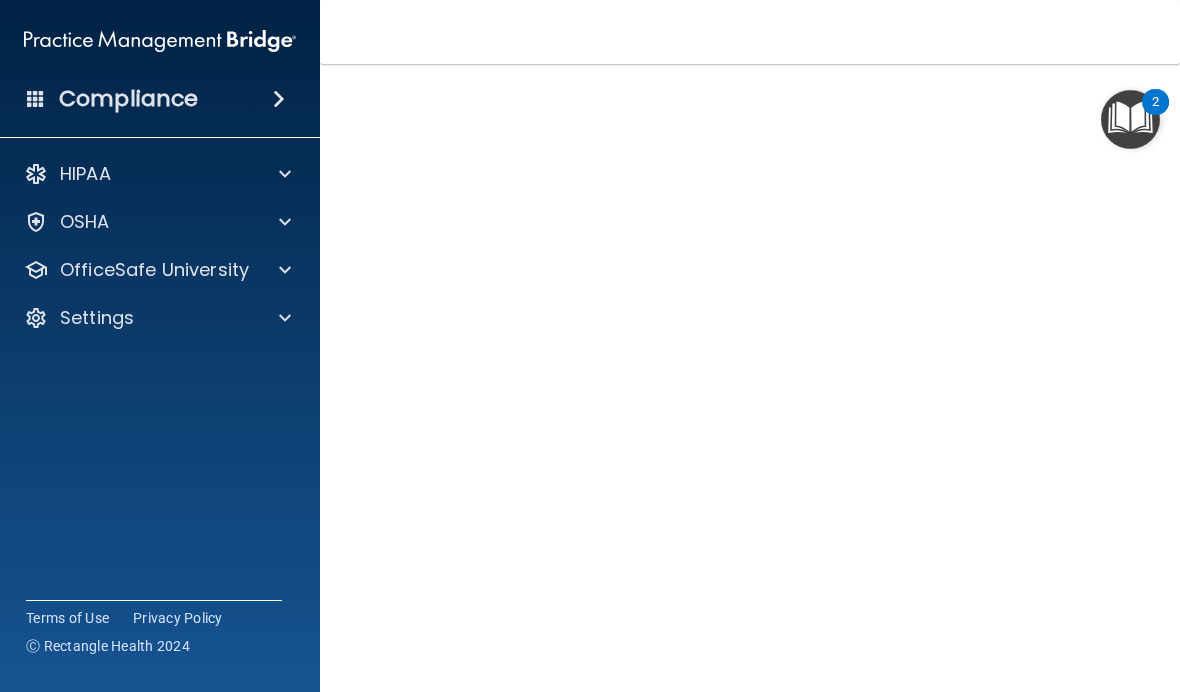 scroll, scrollTop: 97, scrollLeft: 0, axis: vertical 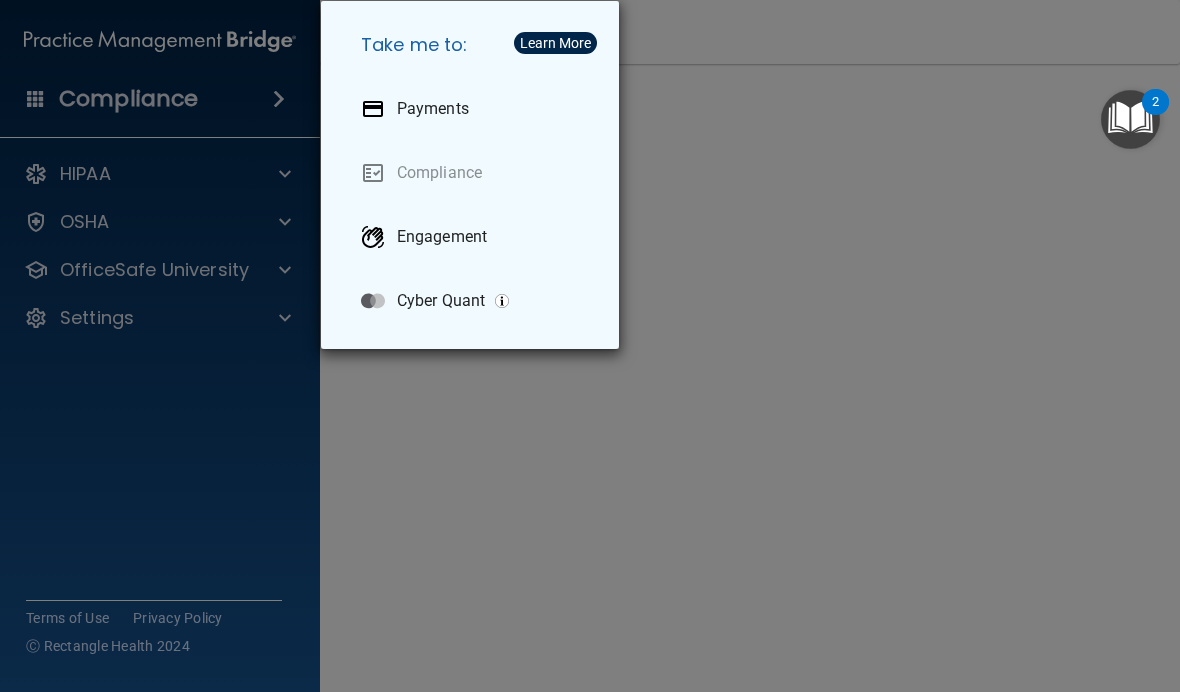 click on "Take me to:             Payments                   Compliance                     Engagement                     Cyber Quant" at bounding box center [590, 346] 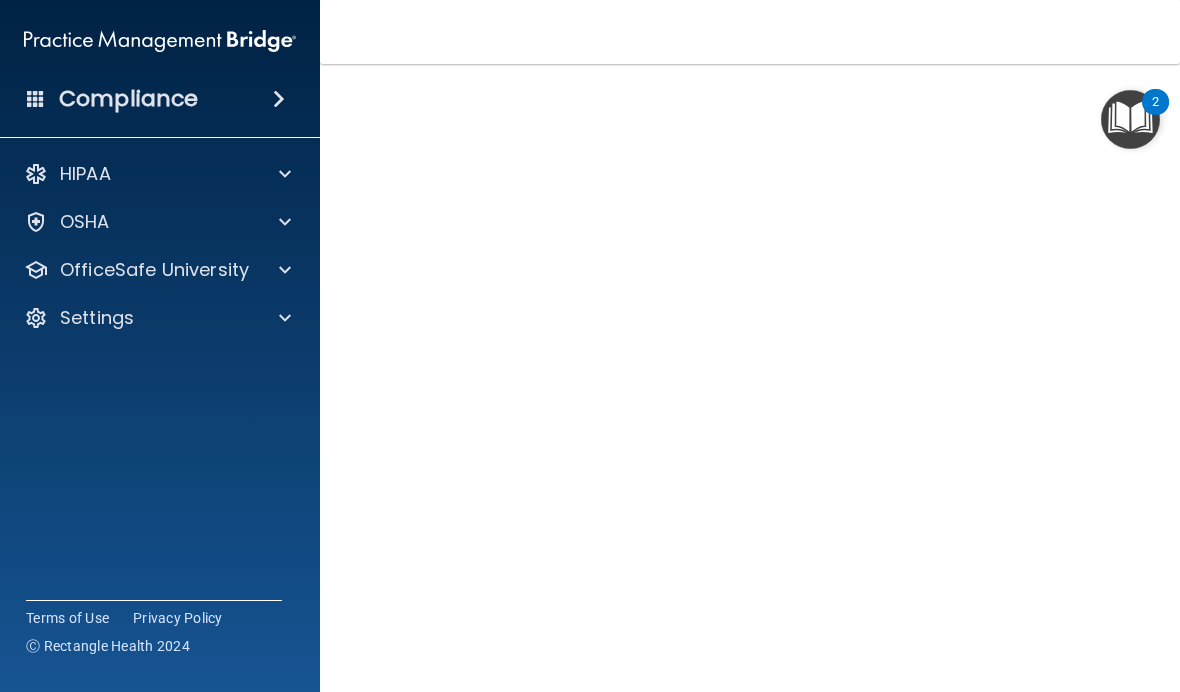 scroll, scrollTop: 120, scrollLeft: 0, axis: vertical 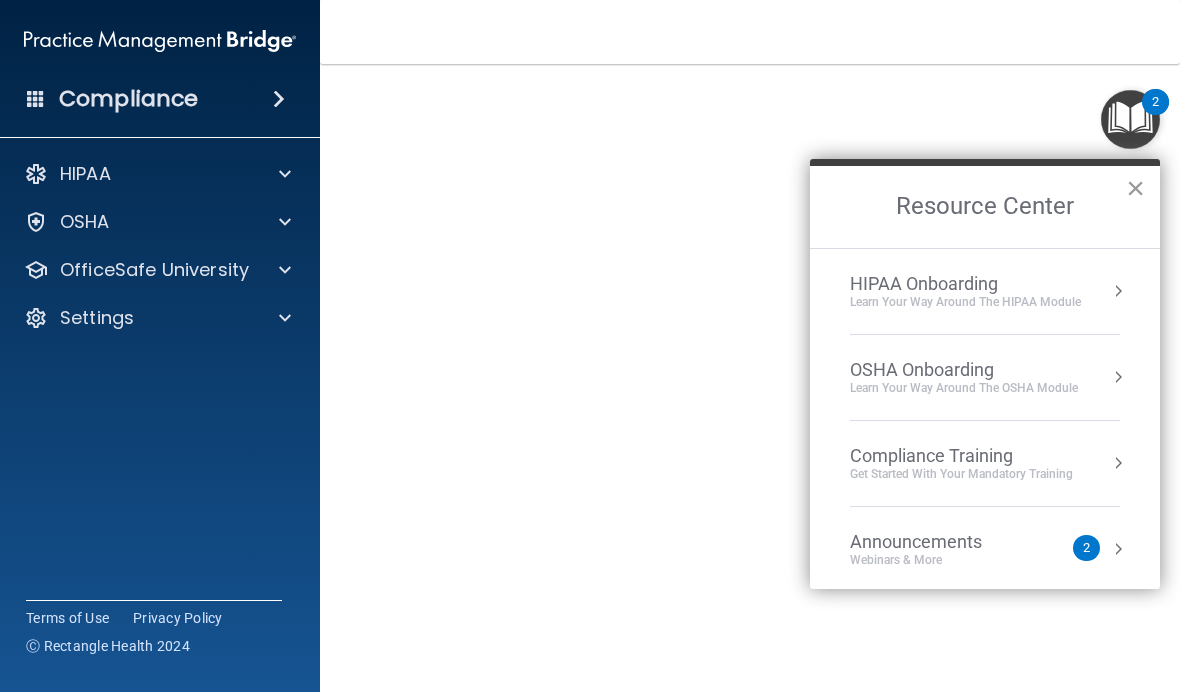 click on "×" at bounding box center (1135, 188) 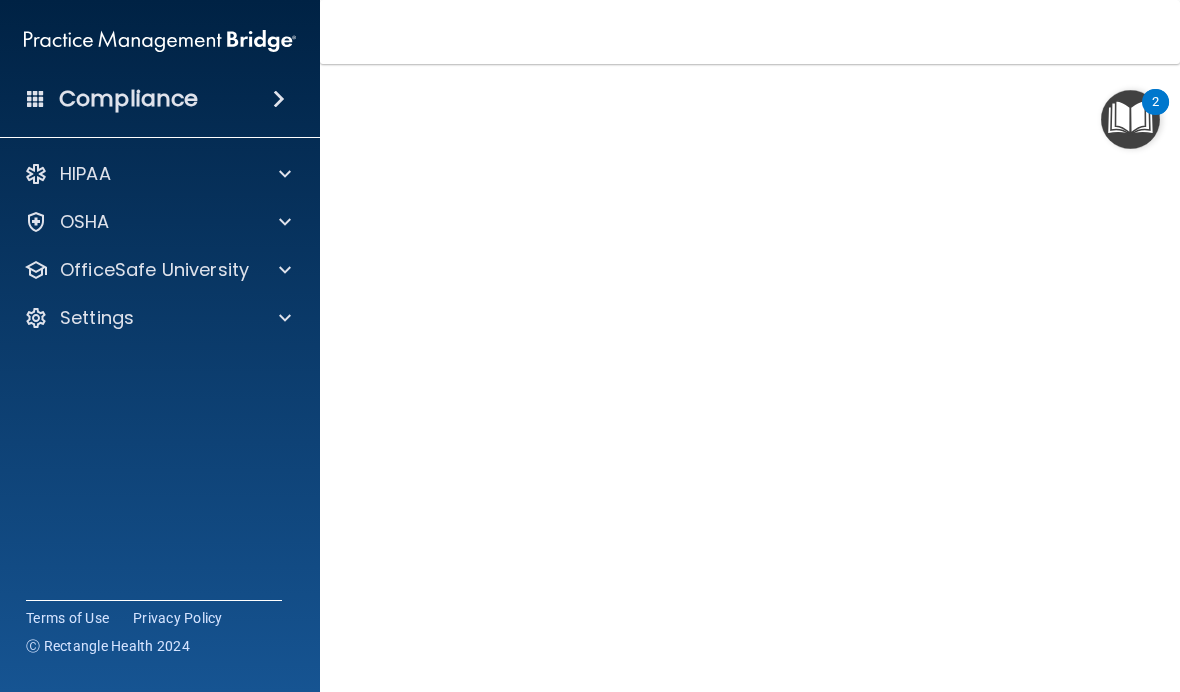 scroll, scrollTop: 85, scrollLeft: 0, axis: vertical 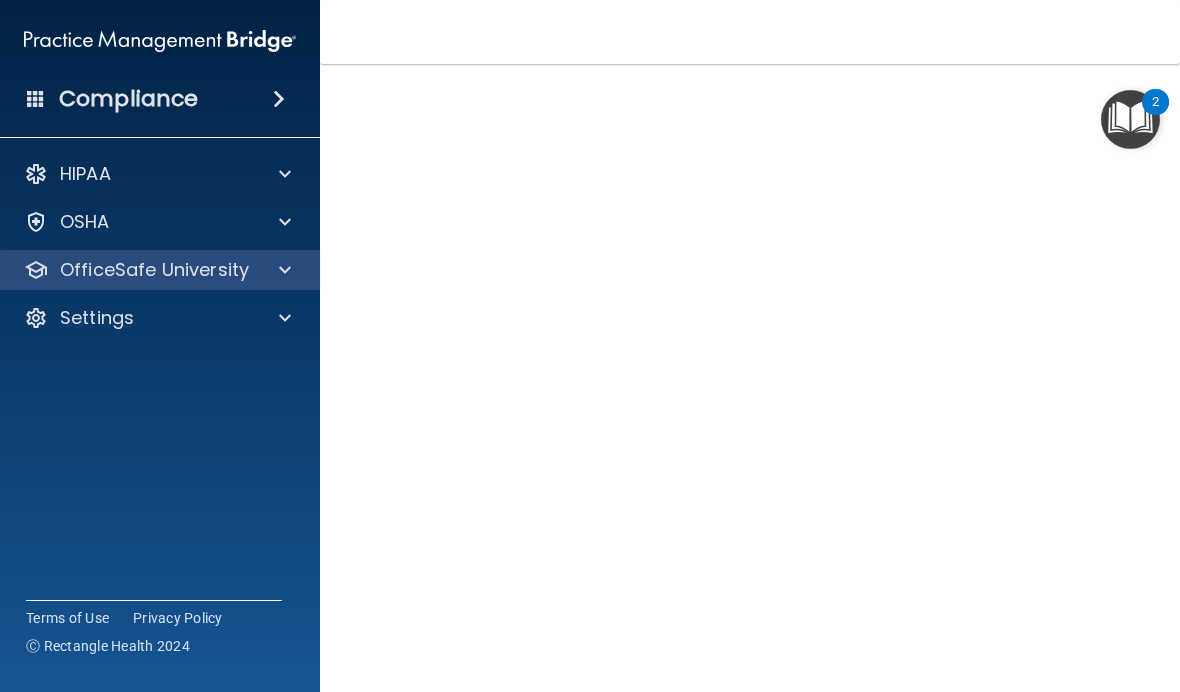click at bounding box center [282, 270] 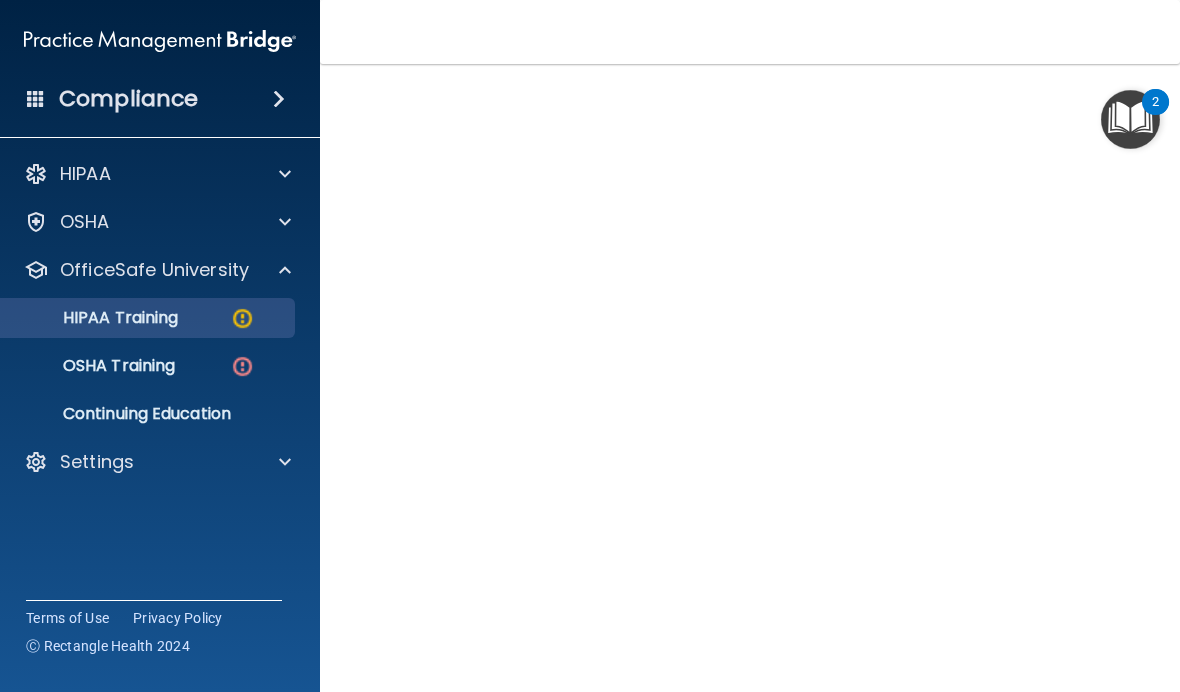 click on "HIPAA Training" at bounding box center (95, 318) 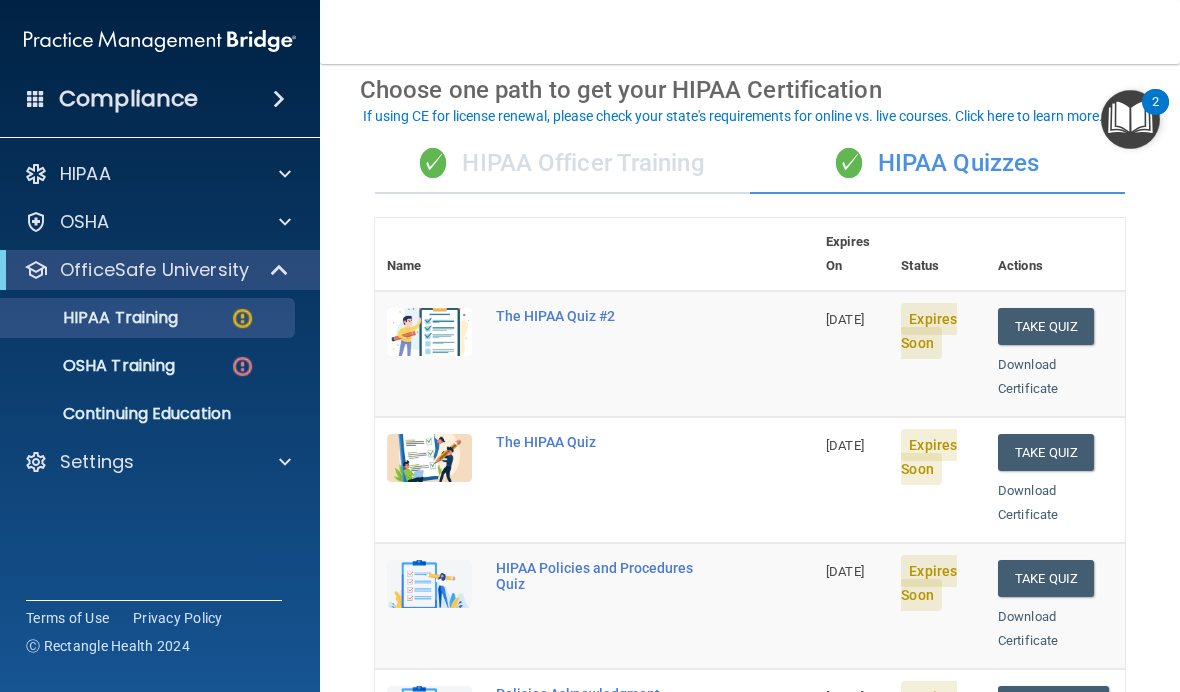 click on "✓   HIPAA Officer Training" at bounding box center [562, 164] 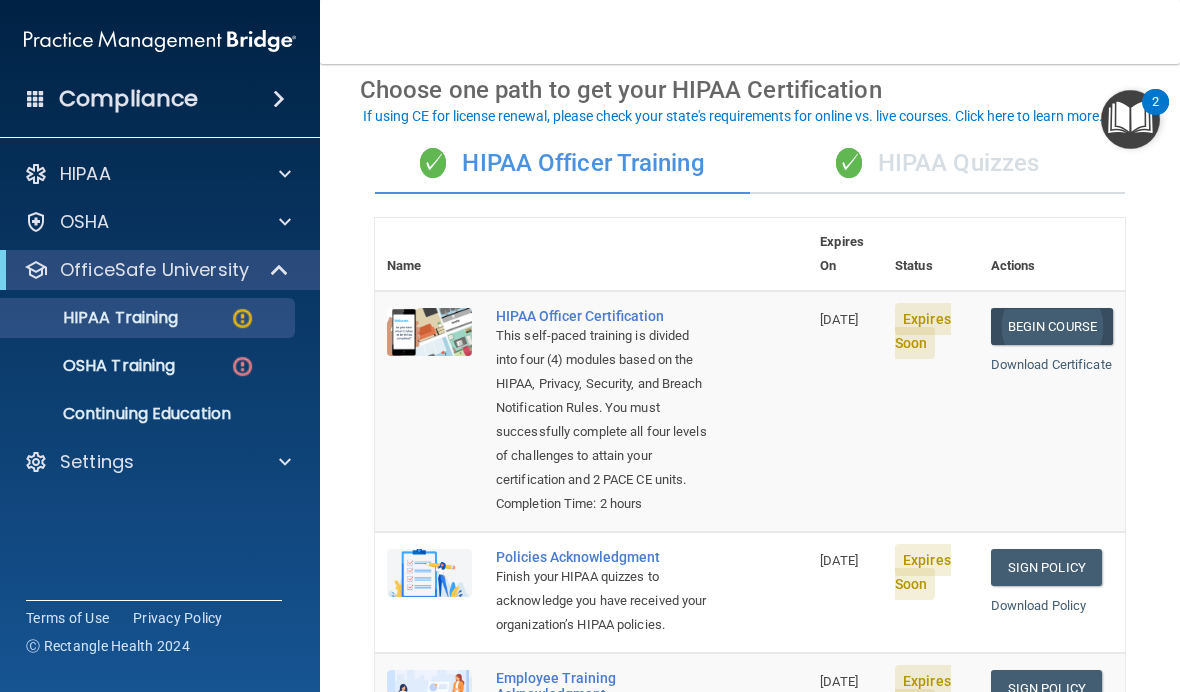 click on "Begin Course" at bounding box center (1052, 326) 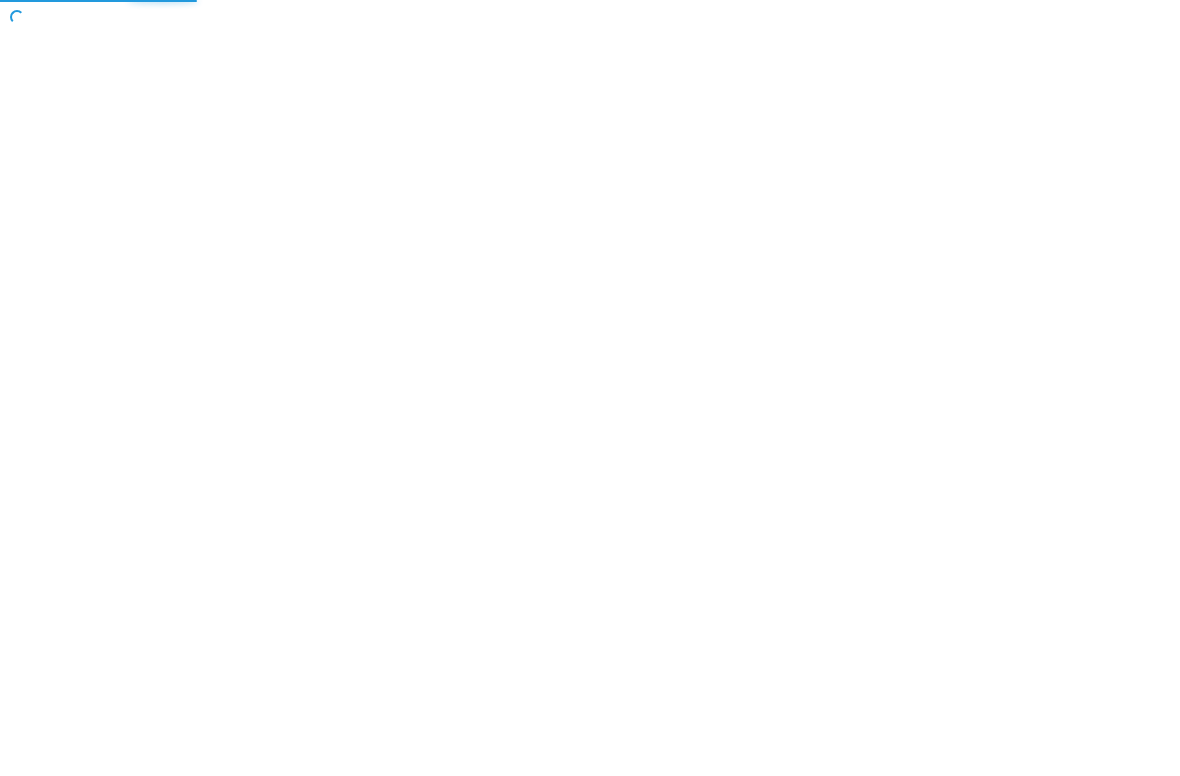 scroll, scrollTop: 0, scrollLeft: 0, axis: both 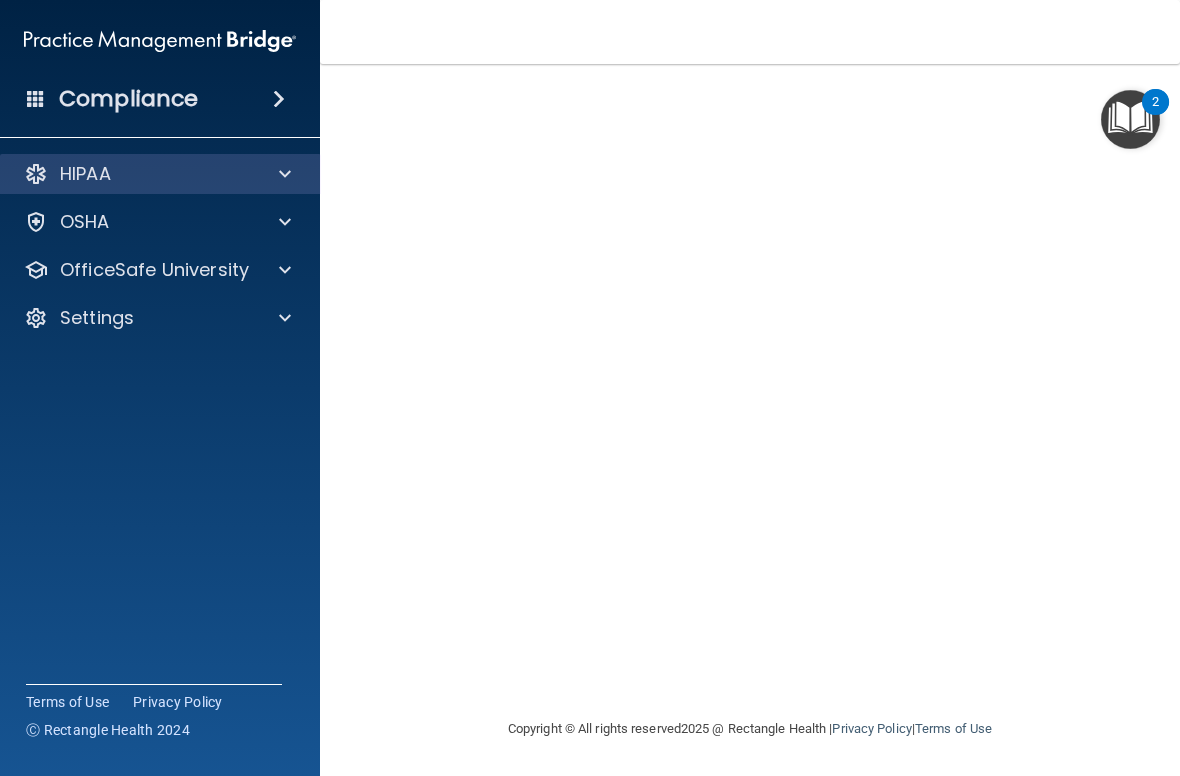 click on "HIPAA" at bounding box center [85, 174] 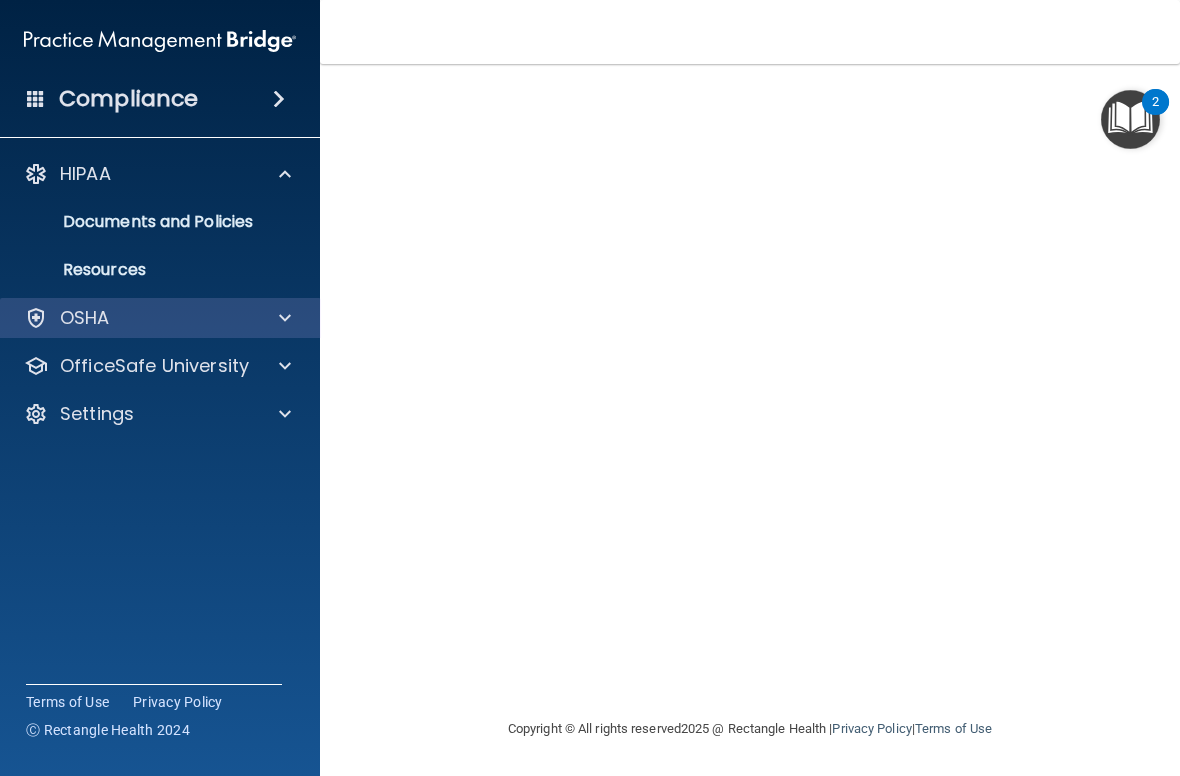 click on "OSHA" at bounding box center [85, 318] 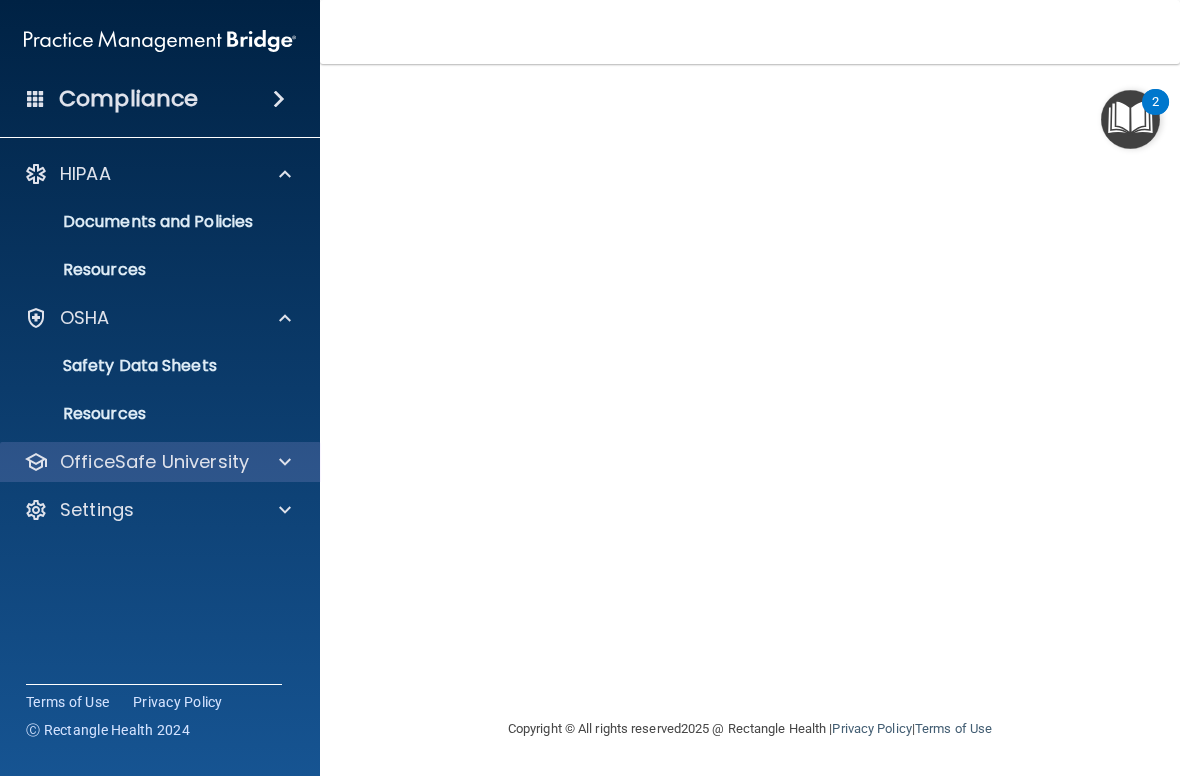 click on "OfficeSafe University" at bounding box center [154, 462] 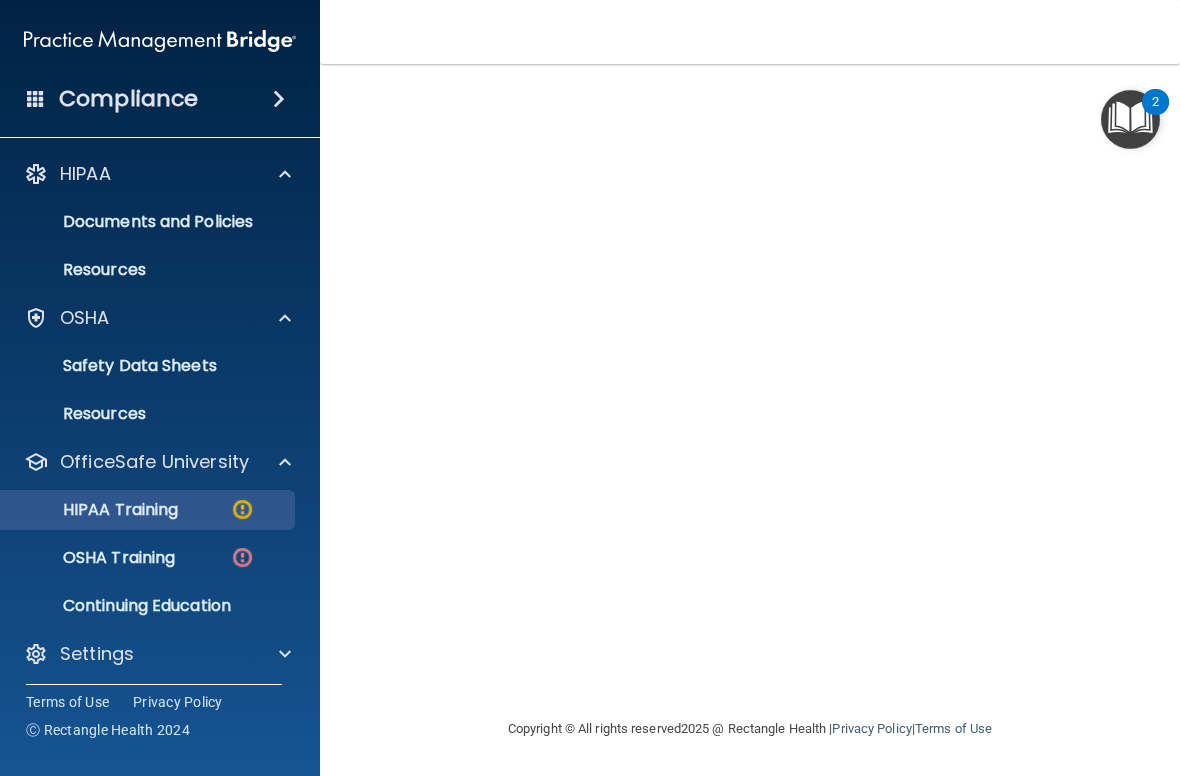 click on "HIPAA Training" at bounding box center [95, 510] 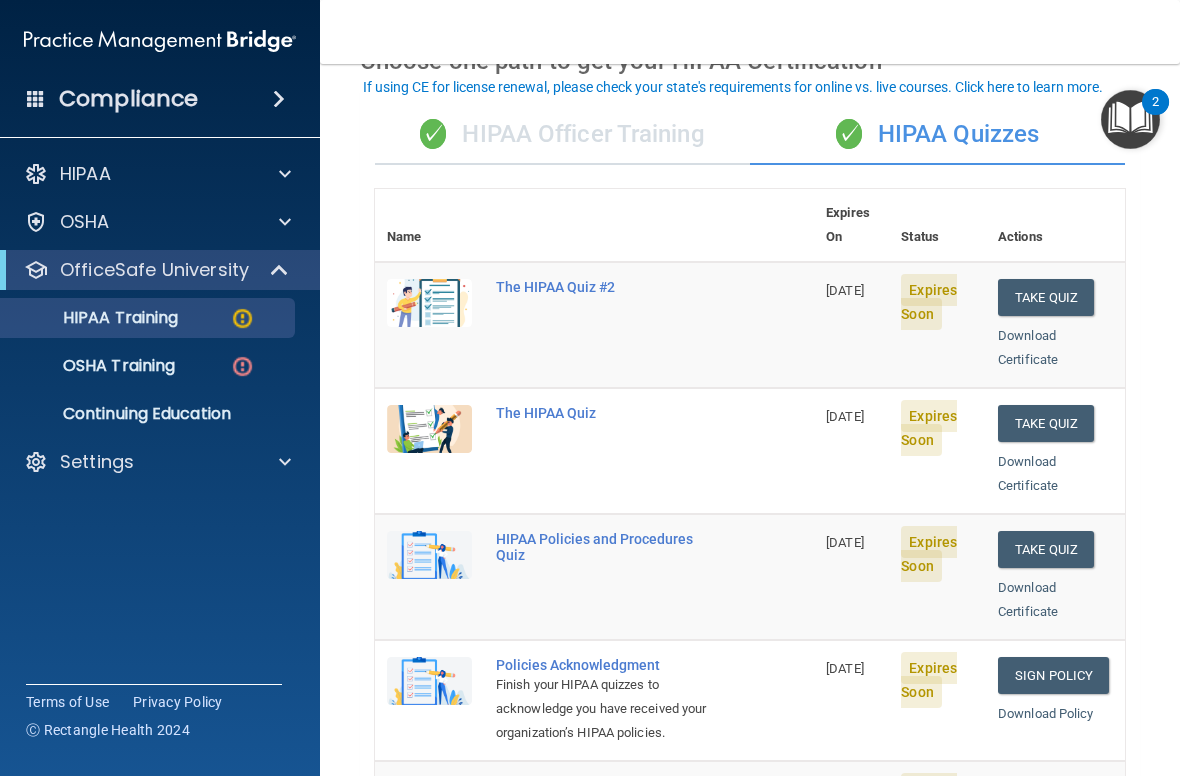 click on "✓   HIPAA Officer Training" at bounding box center (562, 135) 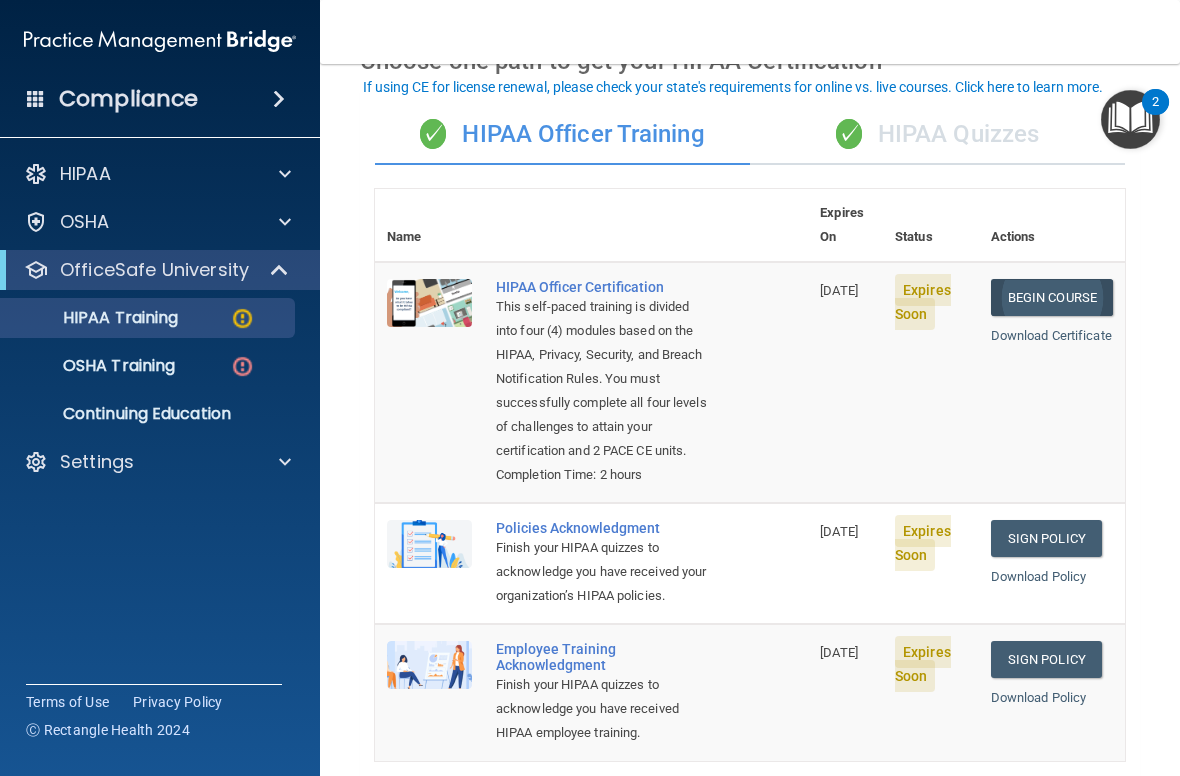 click on "Begin Course" at bounding box center [1052, 297] 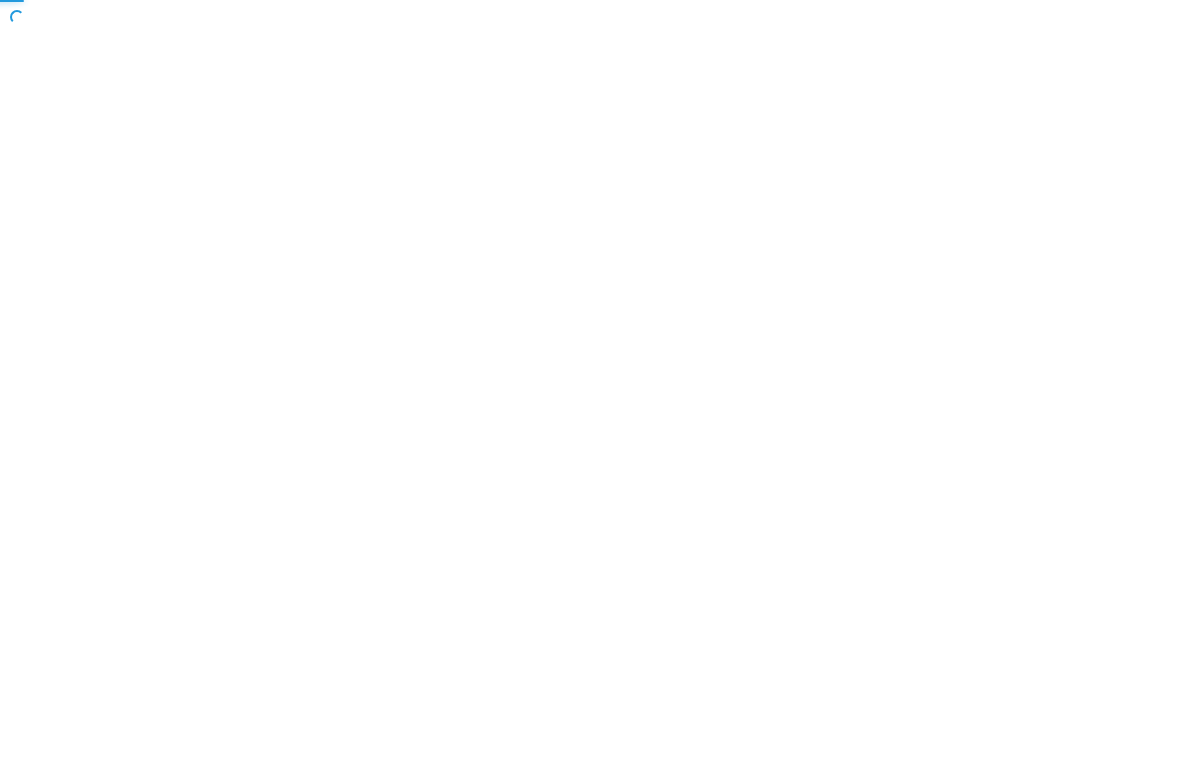 scroll, scrollTop: 0, scrollLeft: 0, axis: both 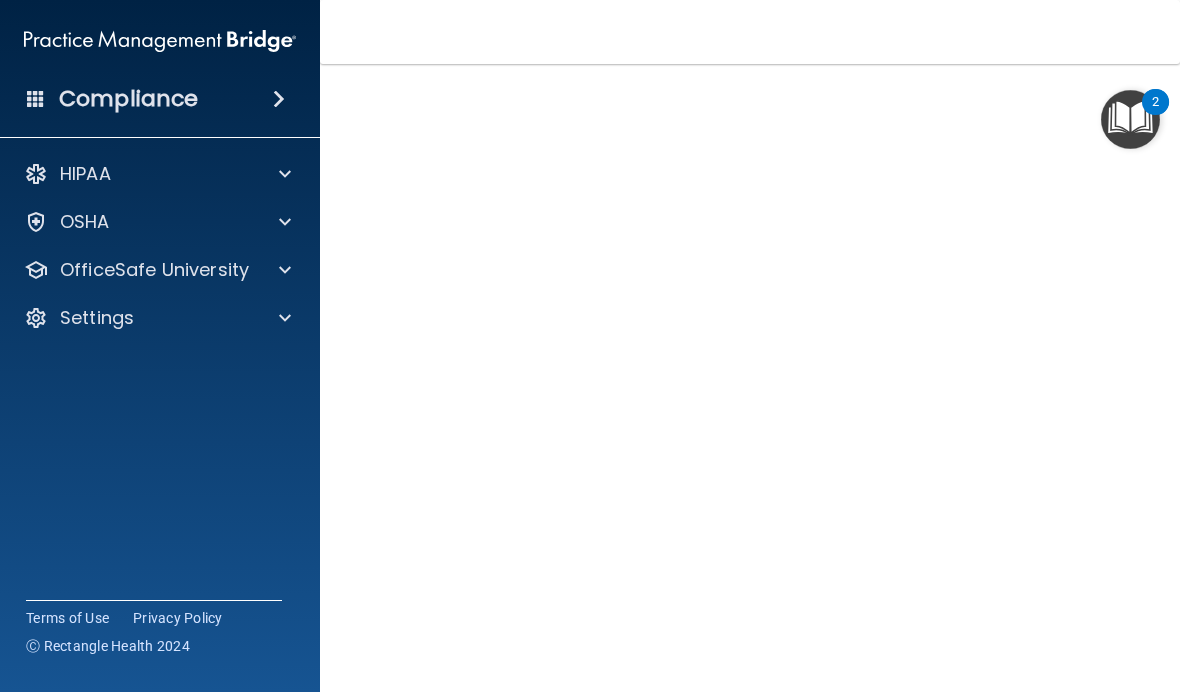 click on "HIPAA Officer Certification         This course doesn’t expire until [DATE]. Are you sure you want to take this course now?   Take the course anyway!            Copyright © All rights reserved  [YEAR] @ Rectangle Health |  Privacy Policy  |  Terms of Use" at bounding box center [750, 378] 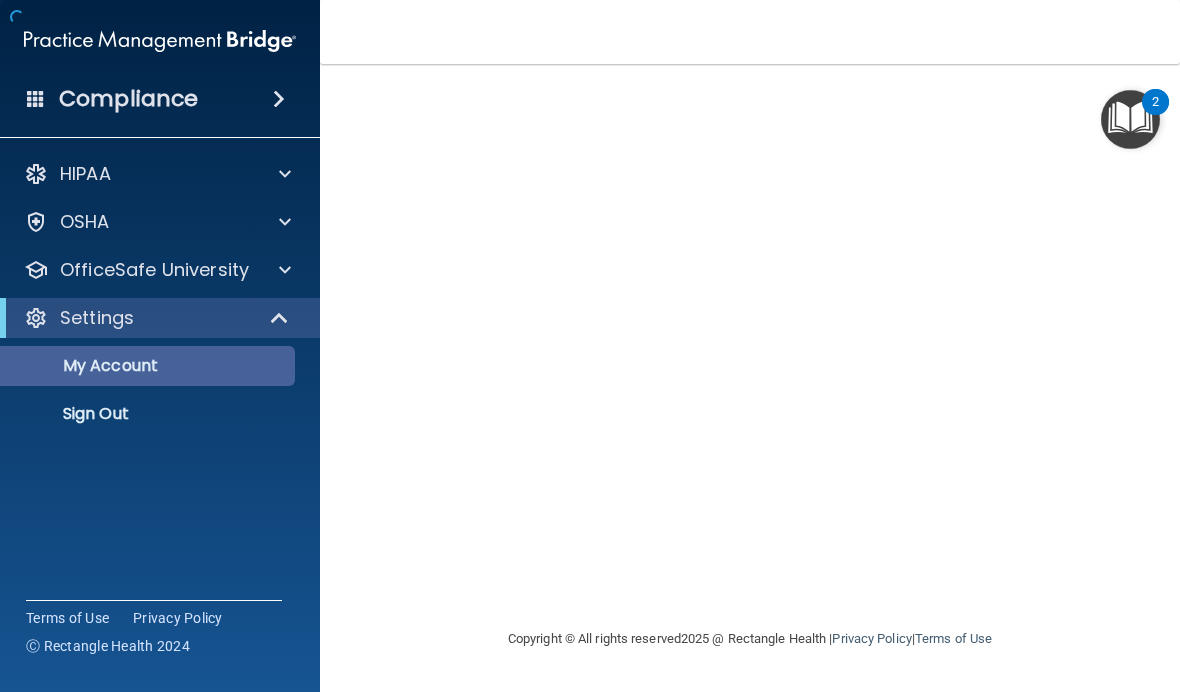 scroll, scrollTop: 0, scrollLeft: 0, axis: both 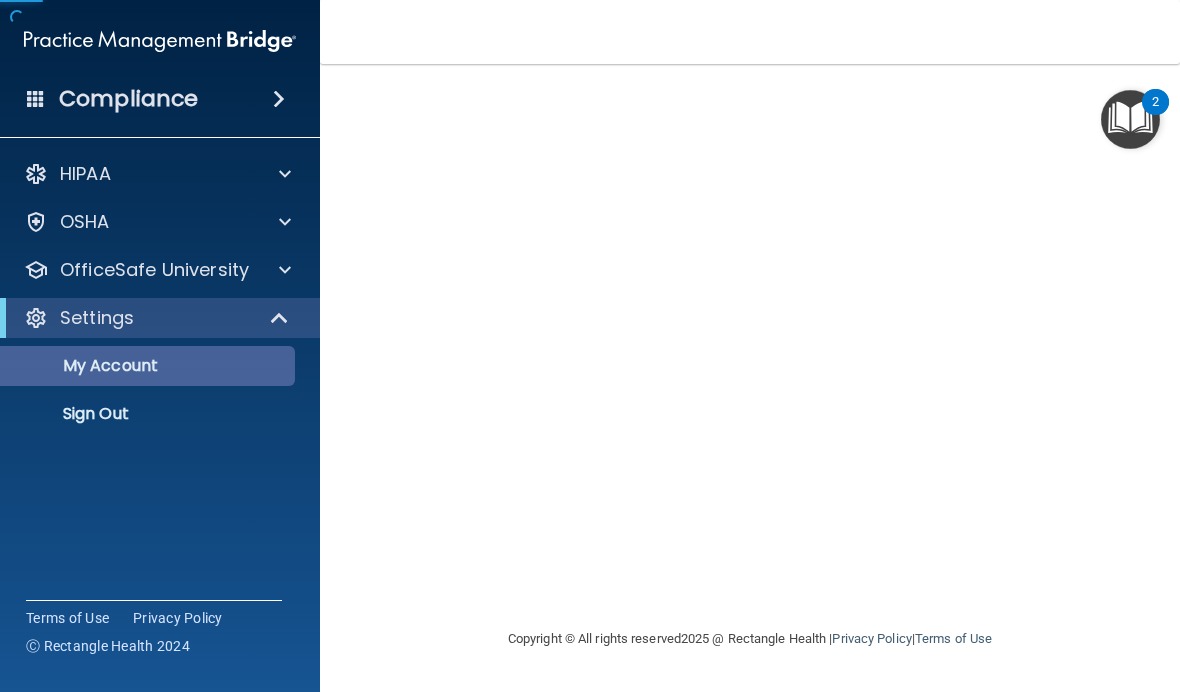 click on "My Account" at bounding box center [137, 366] 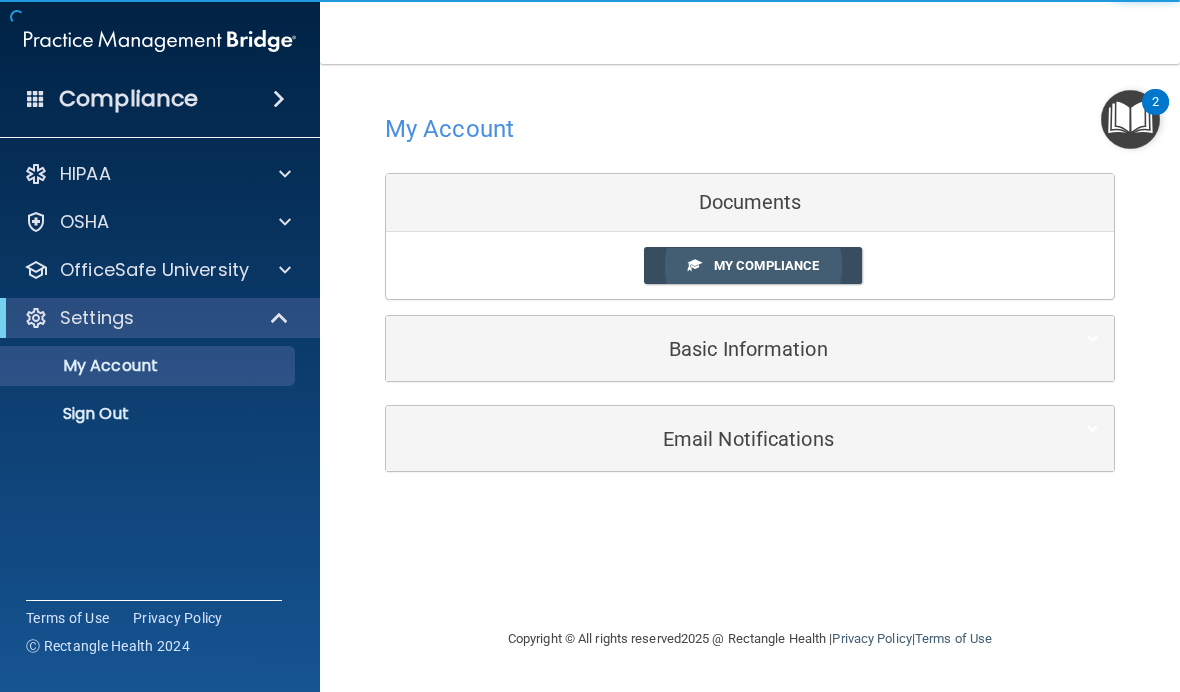 click on "My Compliance" at bounding box center [766, 265] 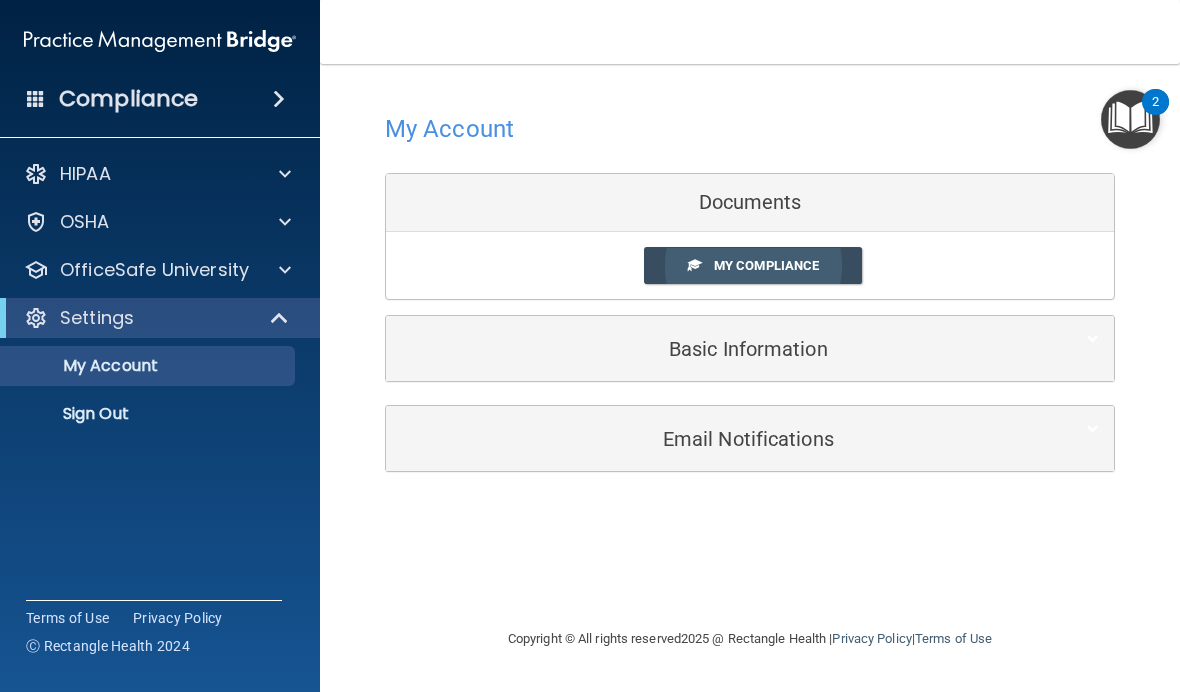 click on "My Compliance" at bounding box center (766, 265) 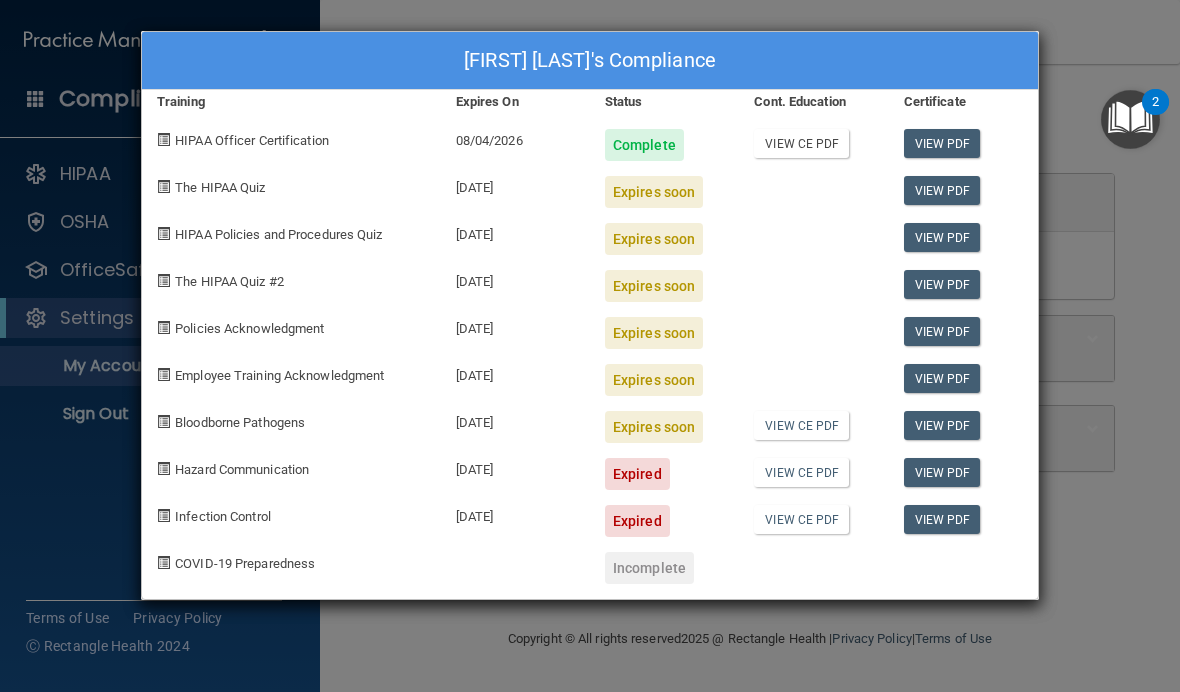 click on "View CE PDF" at bounding box center (801, 143) 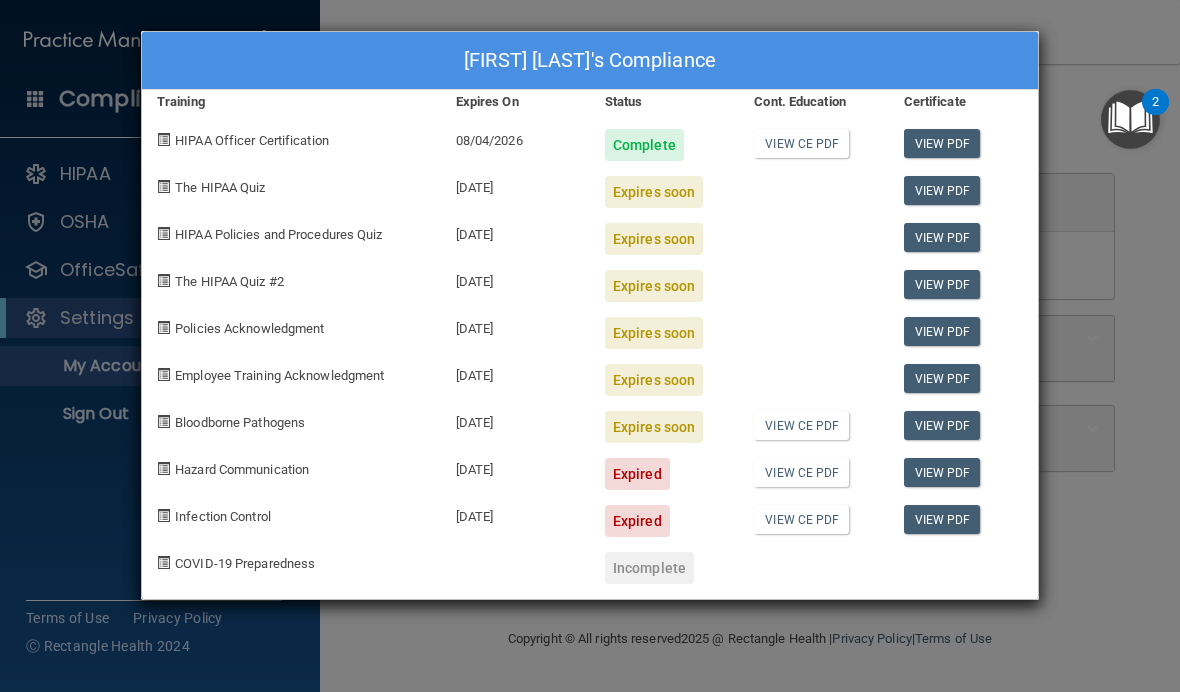 click on "Kerri Savaet's Compliance      Training   Expires On   Status   Cont. Education   Certificate         HIPAA Officer Certification      08/04/2026       Complete        View CE PDF       View PDF         The HIPAA Quiz      08/14/2025       Expires soon              View PDF         HIPAA Policies and Procedures Quiz      08/14/2025       Expires soon              View PDF         The HIPAA Quiz #2      08/14/2025       Expires soon              View PDF         Policies Acknowledgment      09/03/2025       Expires soon              View PDF         Employee Training Acknowledgment      08/05/2025       Expires soon              View PDF         Bloodborne Pathogens      08/05/2025       Expires soon        View CE PDF       View PDF         Hazard Communication      07/17/2024       Expired        View CE PDF       View PDF         Infection Control      08/01/2024       Expired        View CE PDF       View PDF         COVID-19 Preparedness             Incomplete" at bounding box center [590, 346] 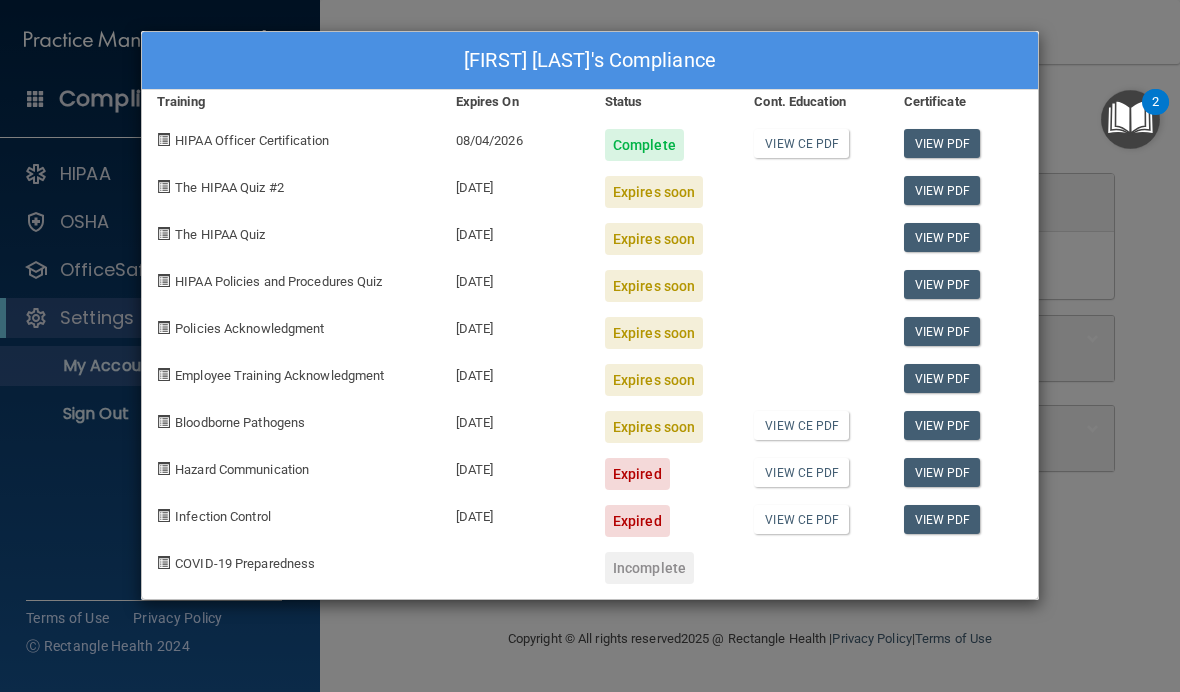 click on "Kerri Savaet's Compliance      Training   Expires On   Status   Cont. Education   Certificate         HIPAA Officer Certification      08/04/2026       Complete        View CE PDF       View PDF         The HIPAA Quiz #2      08/14/2025       Expires soon              View PDF         The HIPAA Quiz      08/14/2025       Expires soon              View PDF         HIPAA Policies and Procedures Quiz      08/14/2025       Expires soon              View PDF         Policies Acknowledgment      09/03/2025       Expires soon              View PDF         Employee Training Acknowledgment      08/05/2025       Expires soon              View PDF         Bloodborne Pathogens      08/05/2025       Expires soon        View CE PDF       View PDF         Hazard Communication      07/17/2024       Expired        View CE PDF       View PDF         Infection Control      08/01/2024       Expired        View CE PDF       View PDF         COVID-19 Preparedness             Incomplete" at bounding box center [590, 346] 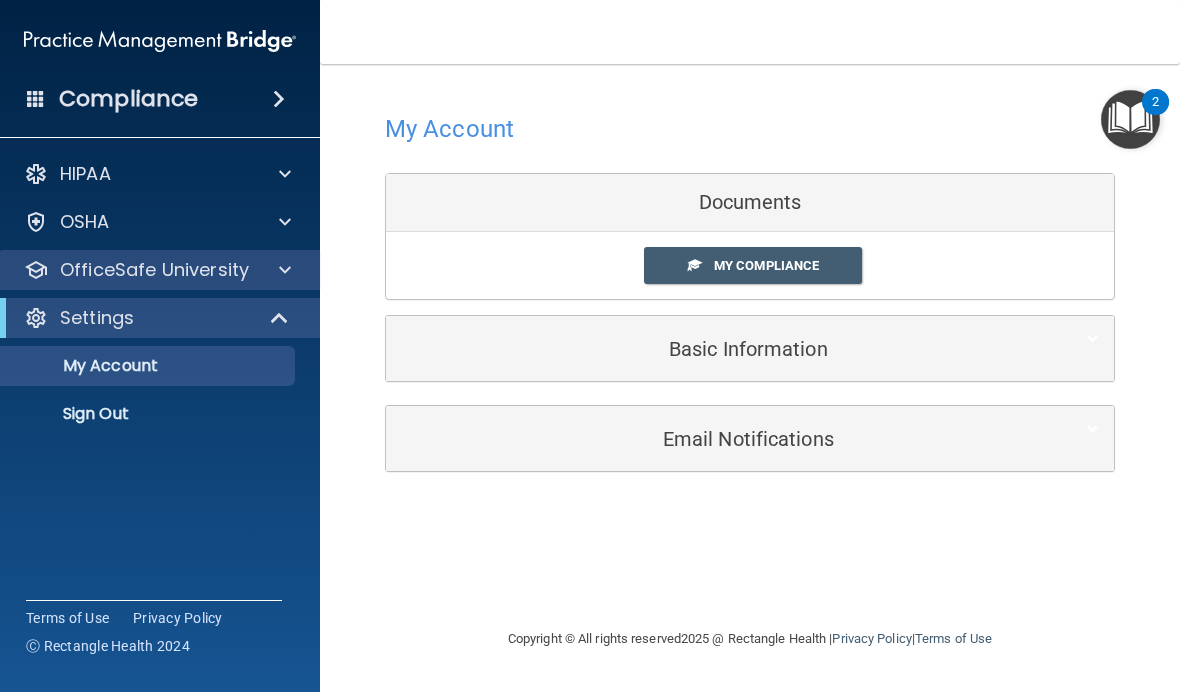 click at bounding box center [285, 270] 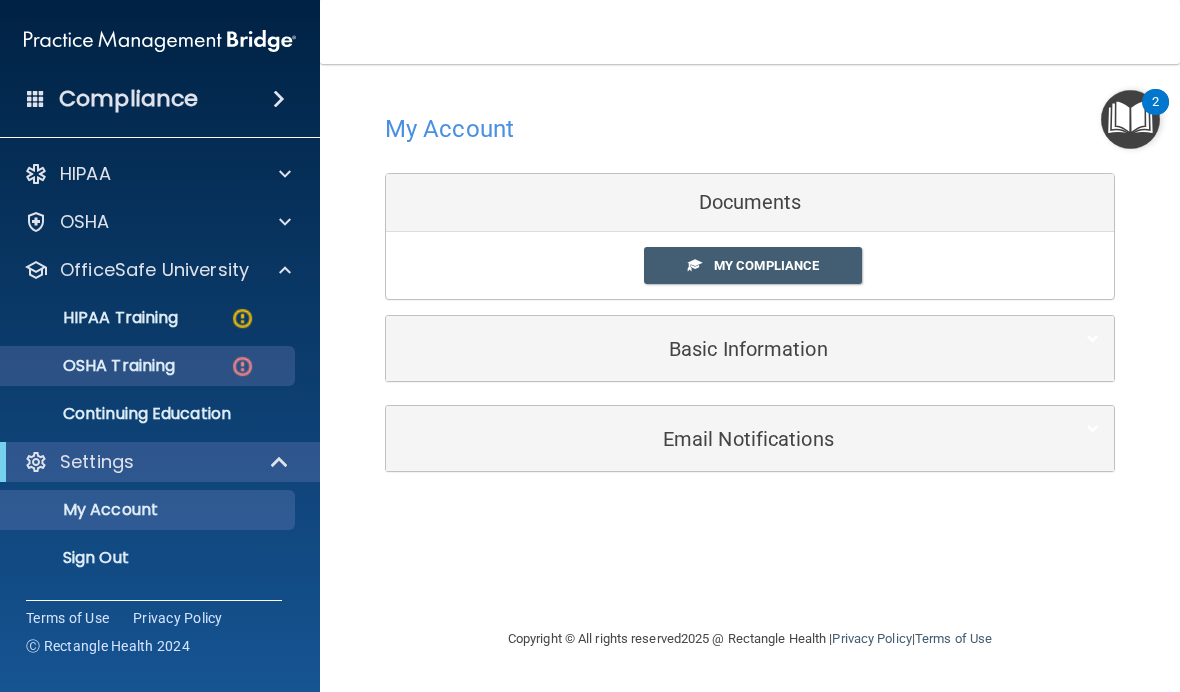 click on "OSHA Training" at bounding box center (94, 366) 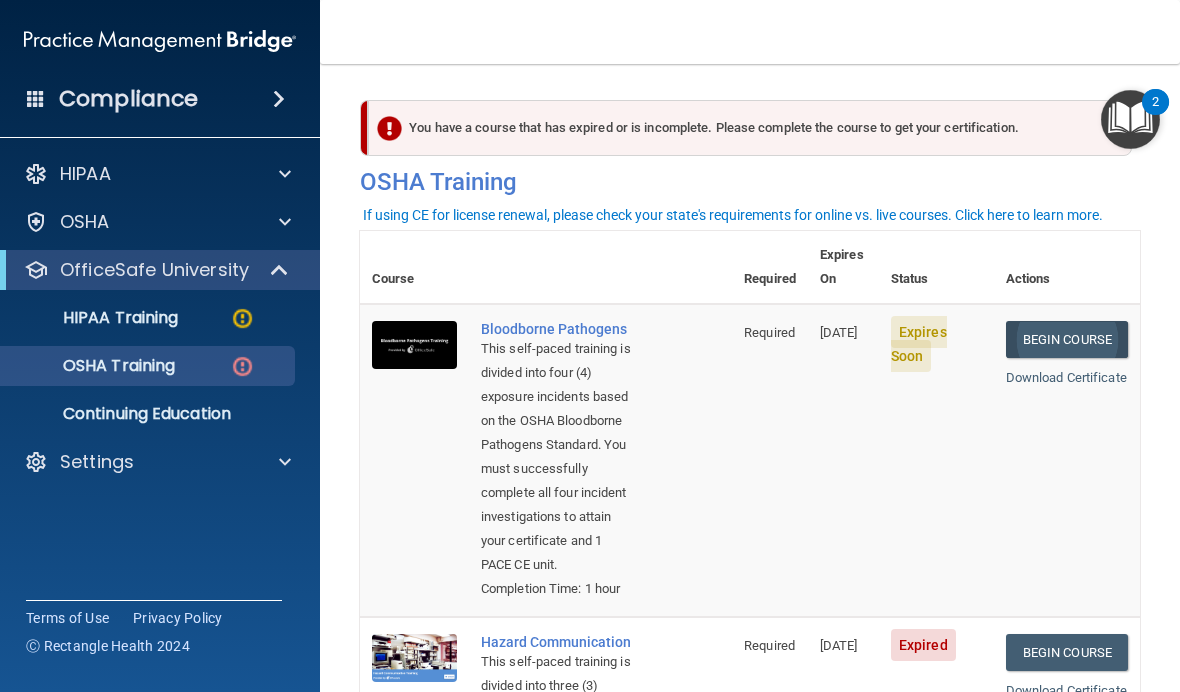 click on "Begin Course" at bounding box center (1067, 339) 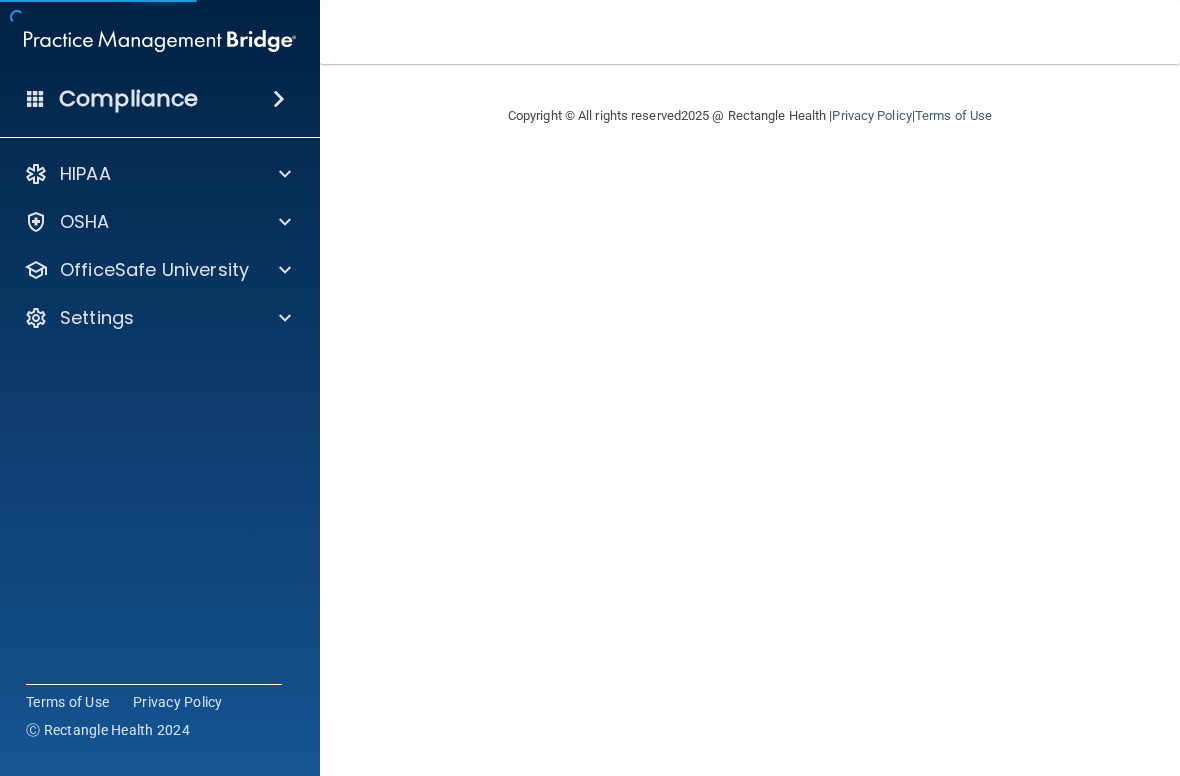 scroll, scrollTop: 0, scrollLeft: 0, axis: both 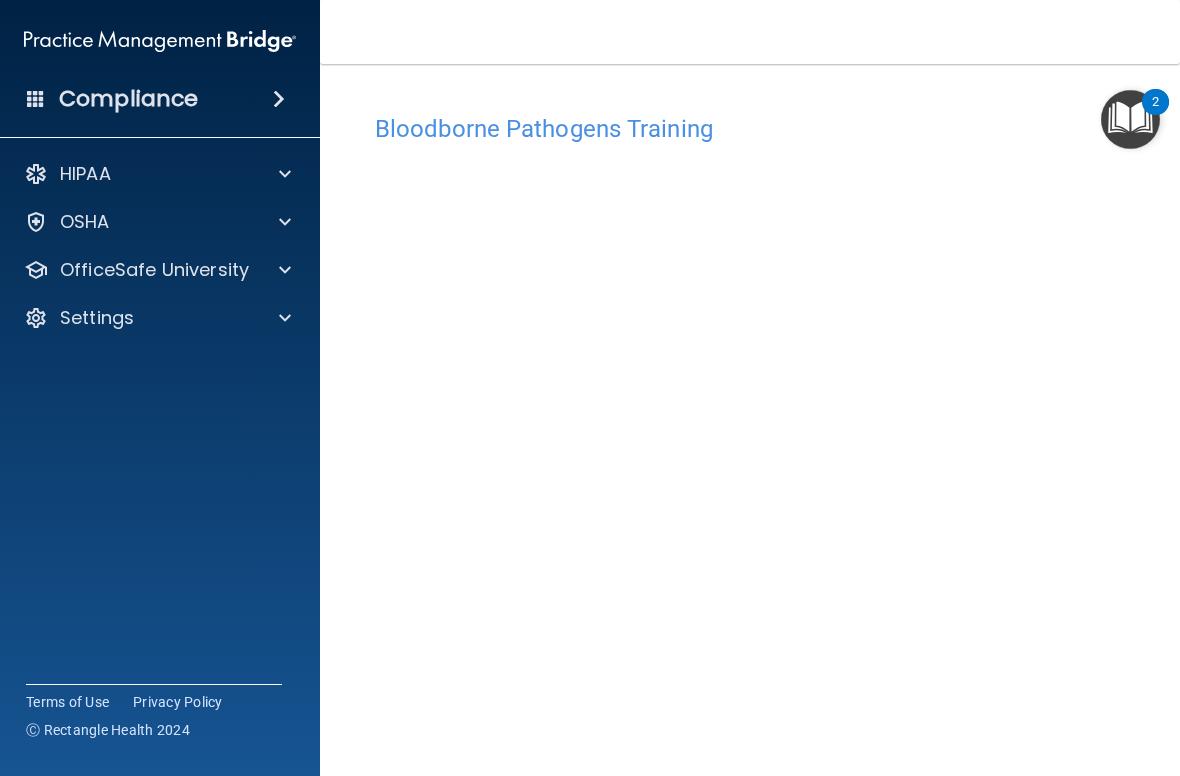 click on "Bloodborne Pathogens Training" at bounding box center [750, 129] 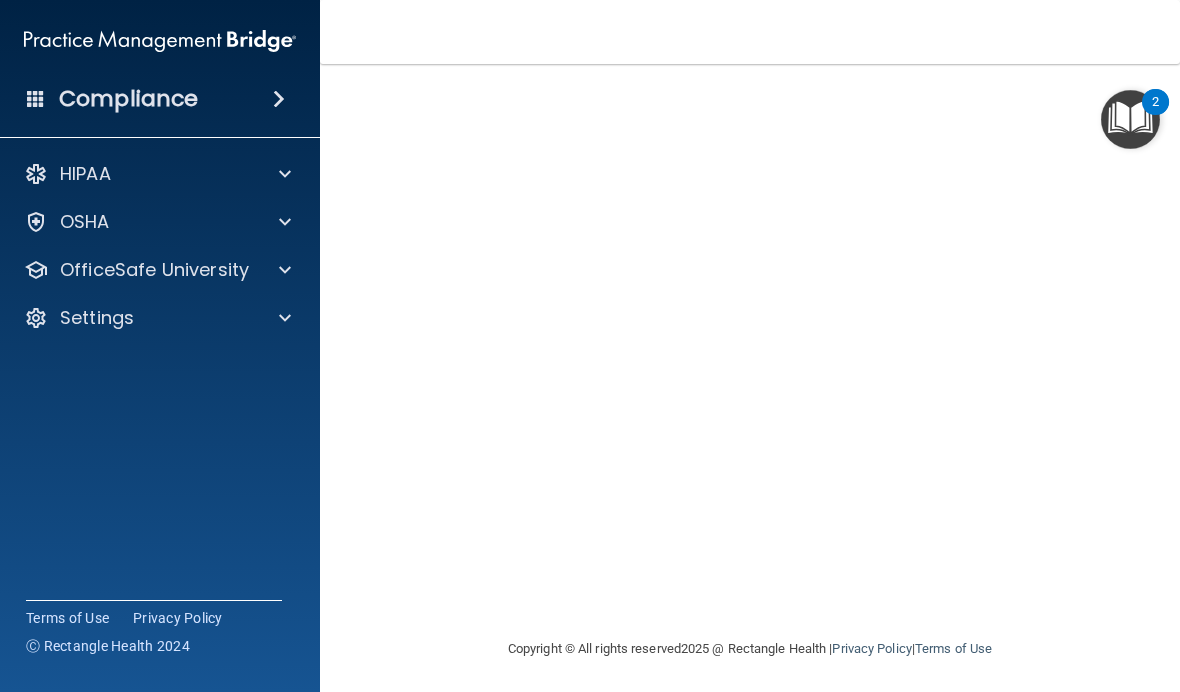 scroll, scrollTop: 158, scrollLeft: 0, axis: vertical 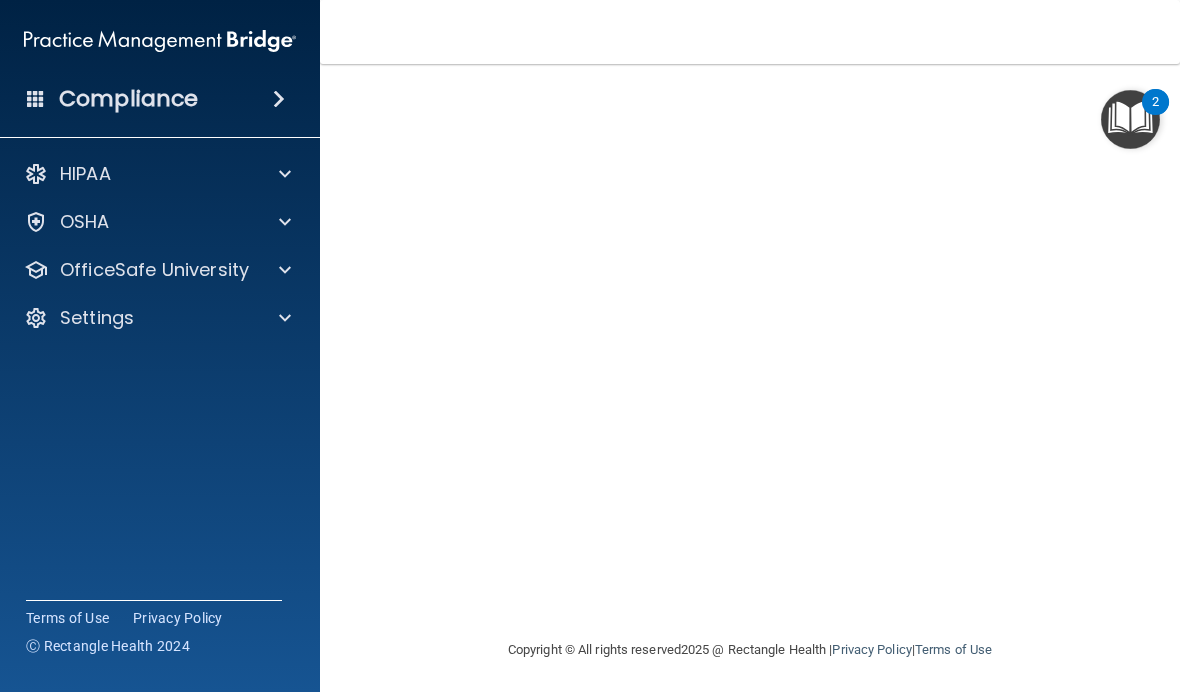 click on "Bloodborne Pathogens Training This course doesn’t expire until [DATE]. Are you sure you want to take this course now? Take the course anyway! Copyright © All rights reserved [YEAR] @ Rectangle Health | Privacy Policy | Terms of Use" at bounding box center [750, 378] 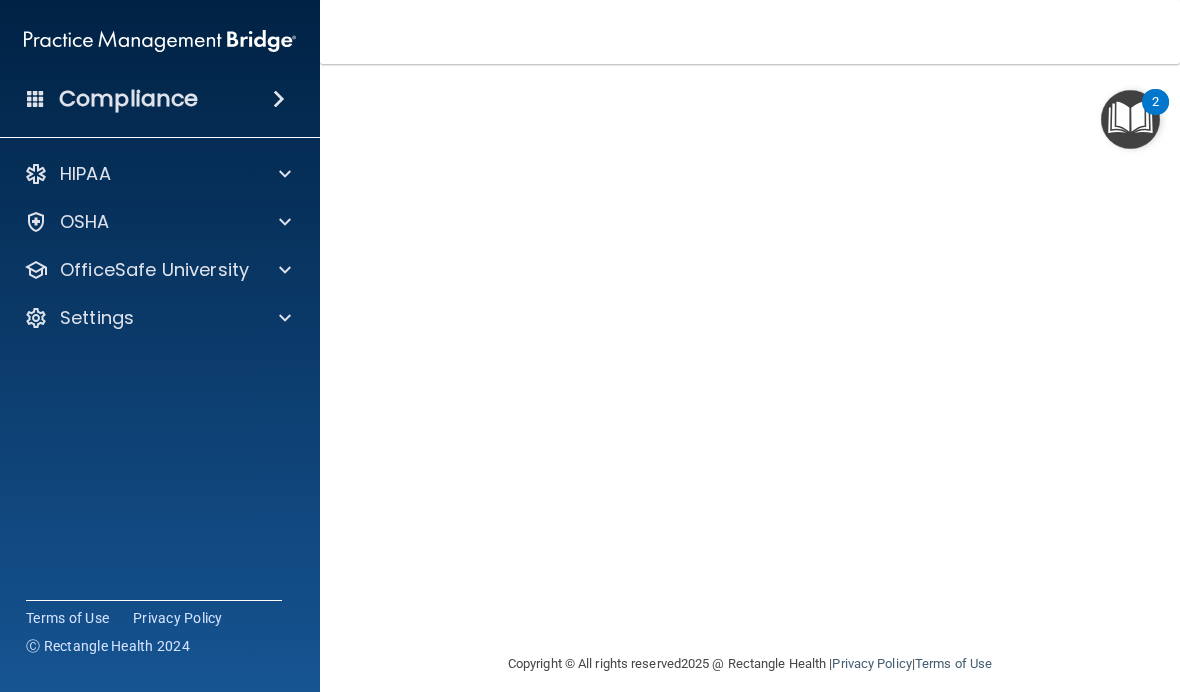 scroll, scrollTop: 93, scrollLeft: 0, axis: vertical 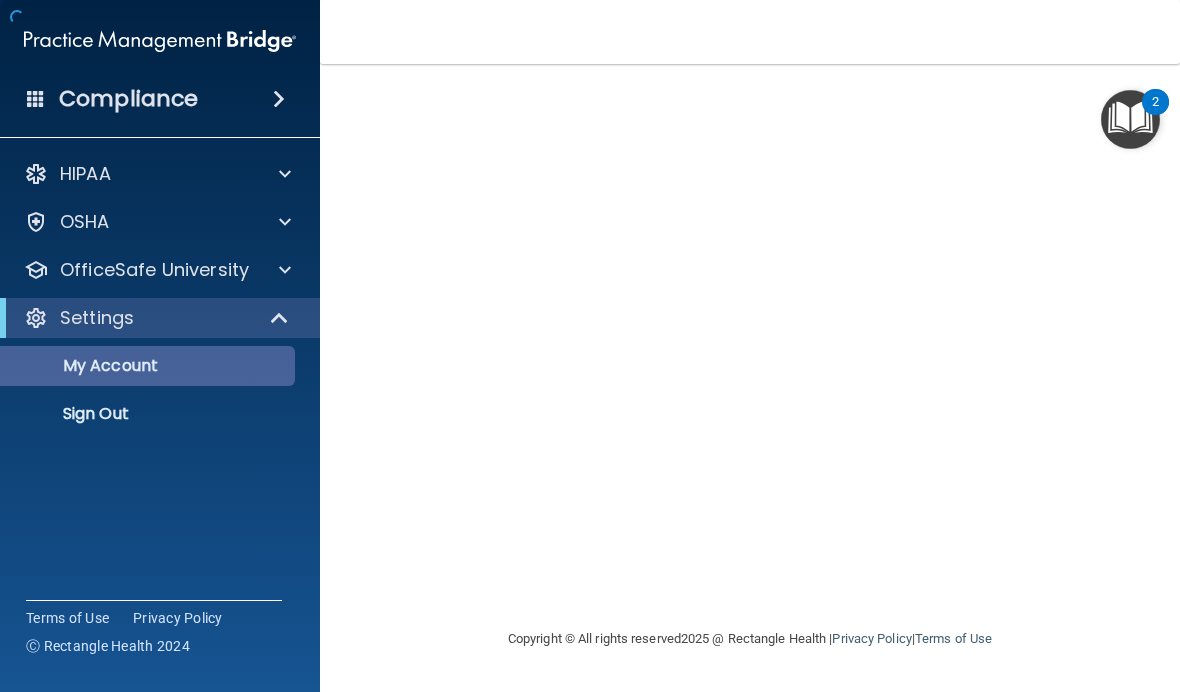 click on "My Account" at bounding box center [149, 366] 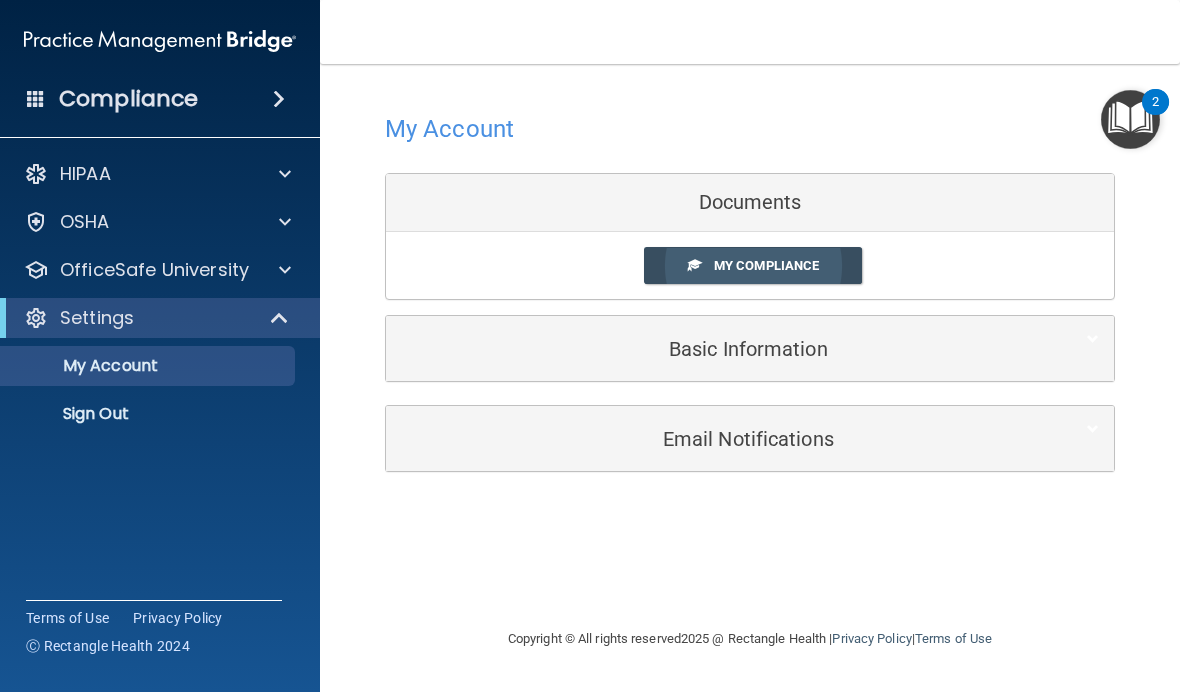 click on "My Compliance" at bounding box center [766, 265] 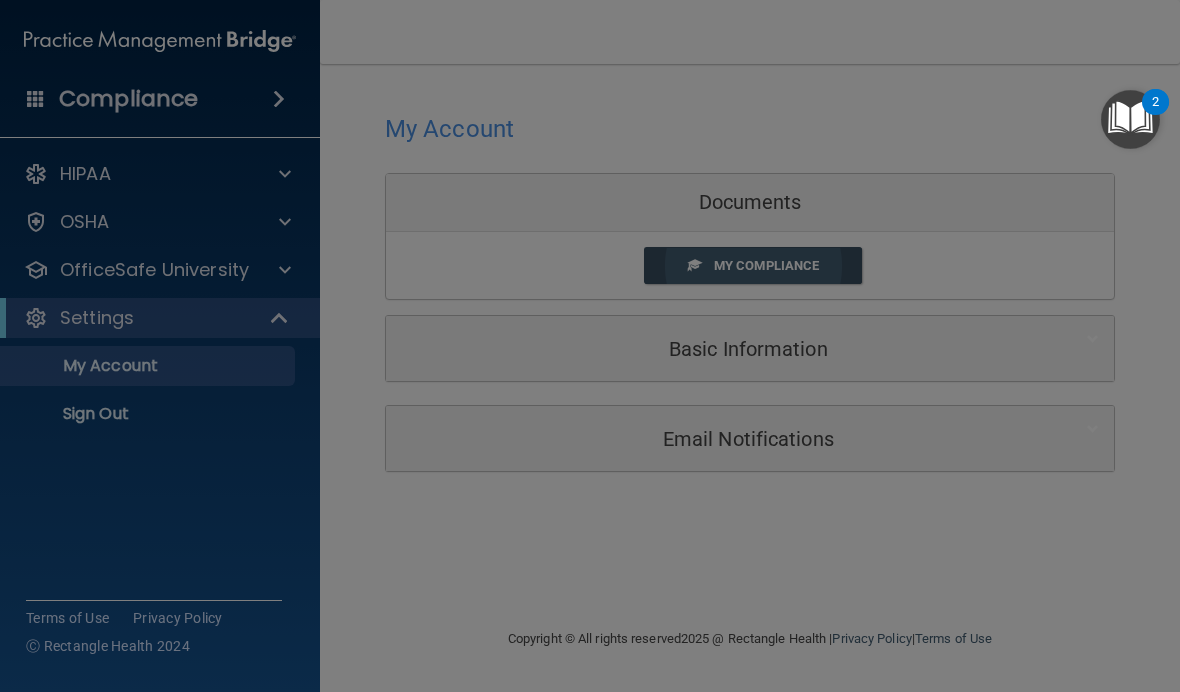 click on "View CE PDF" at bounding box center (801, 282) 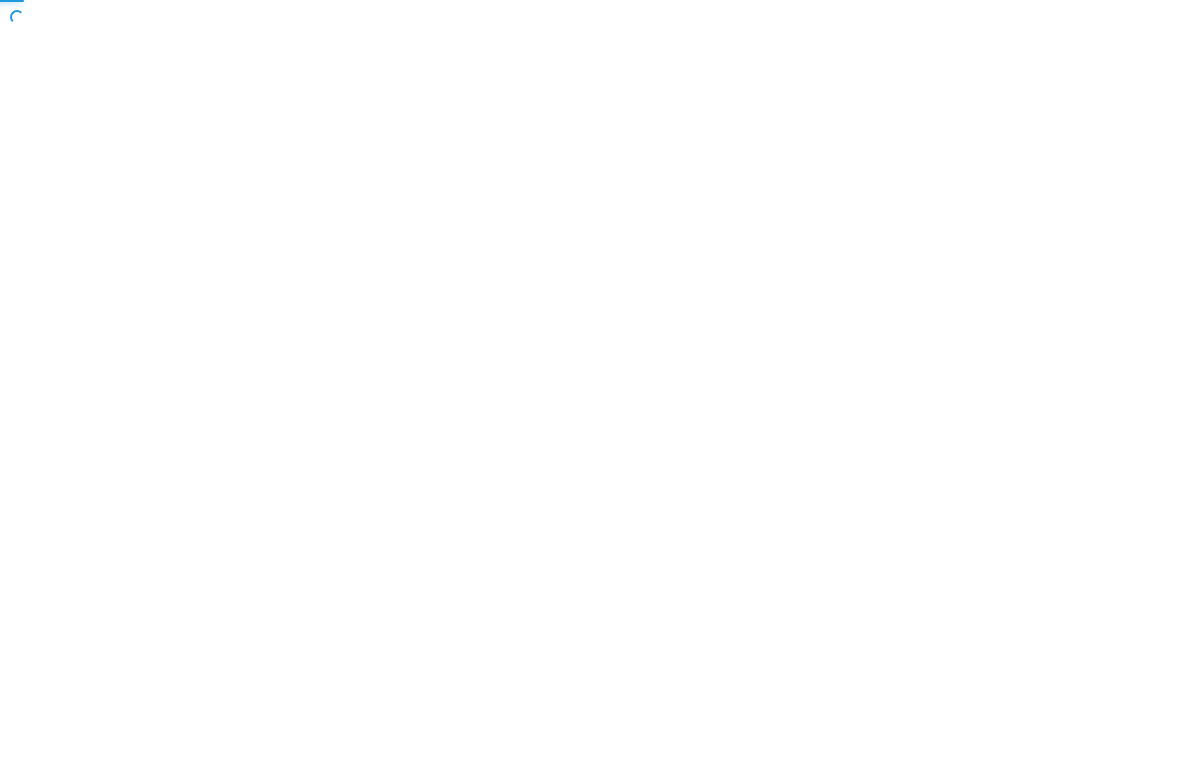 scroll, scrollTop: 0, scrollLeft: 0, axis: both 